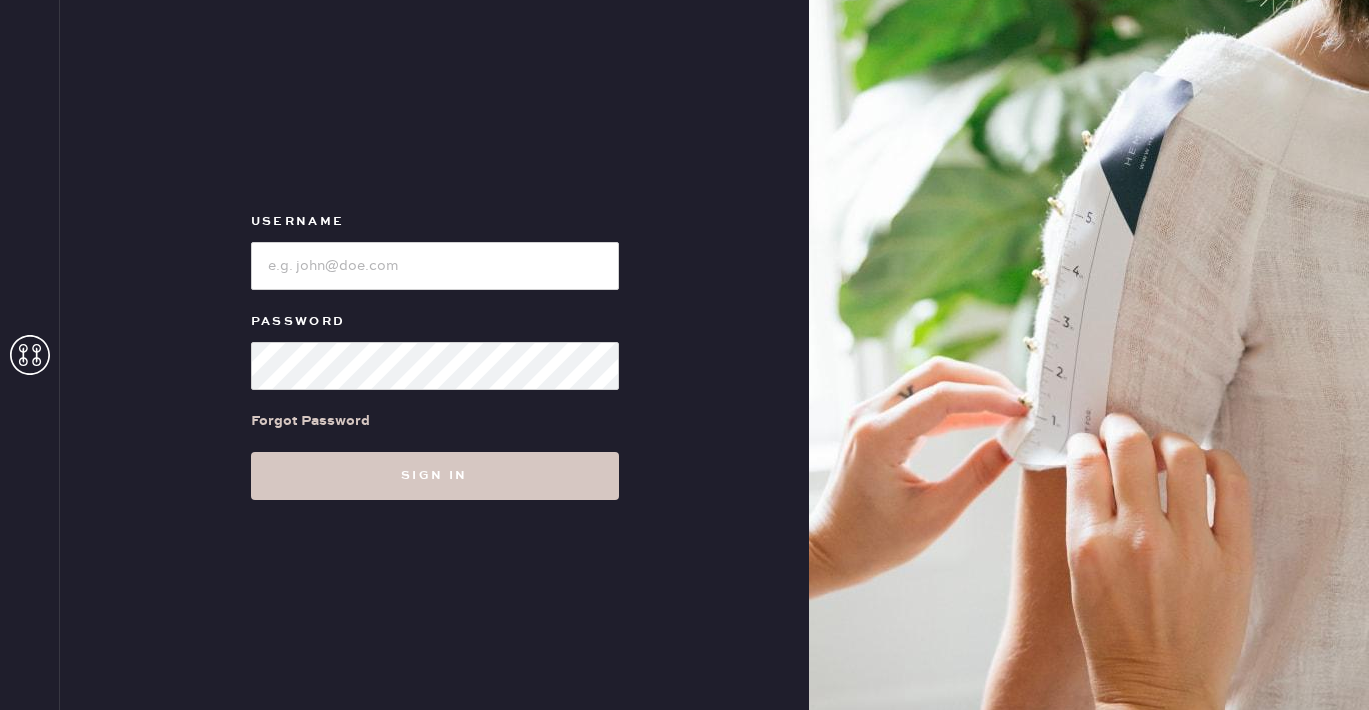 scroll, scrollTop: 0, scrollLeft: 0, axis: both 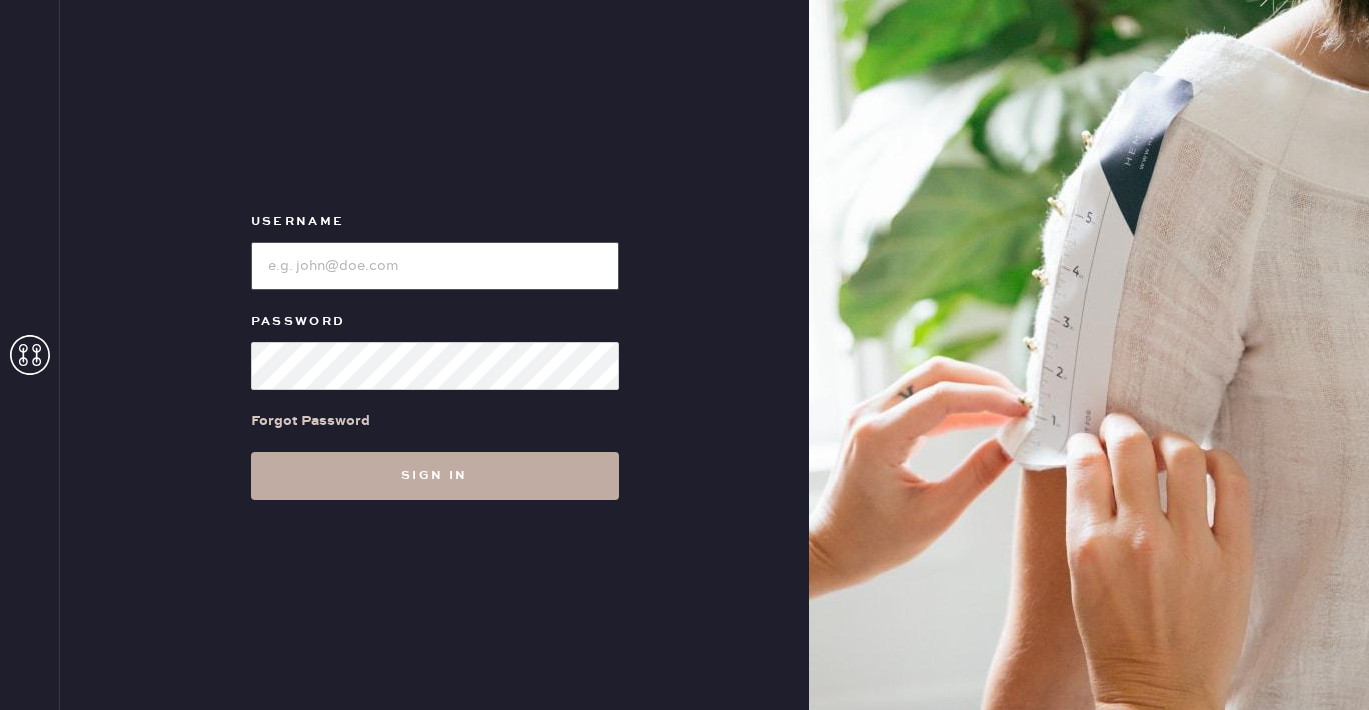type on "reformationmelrose" 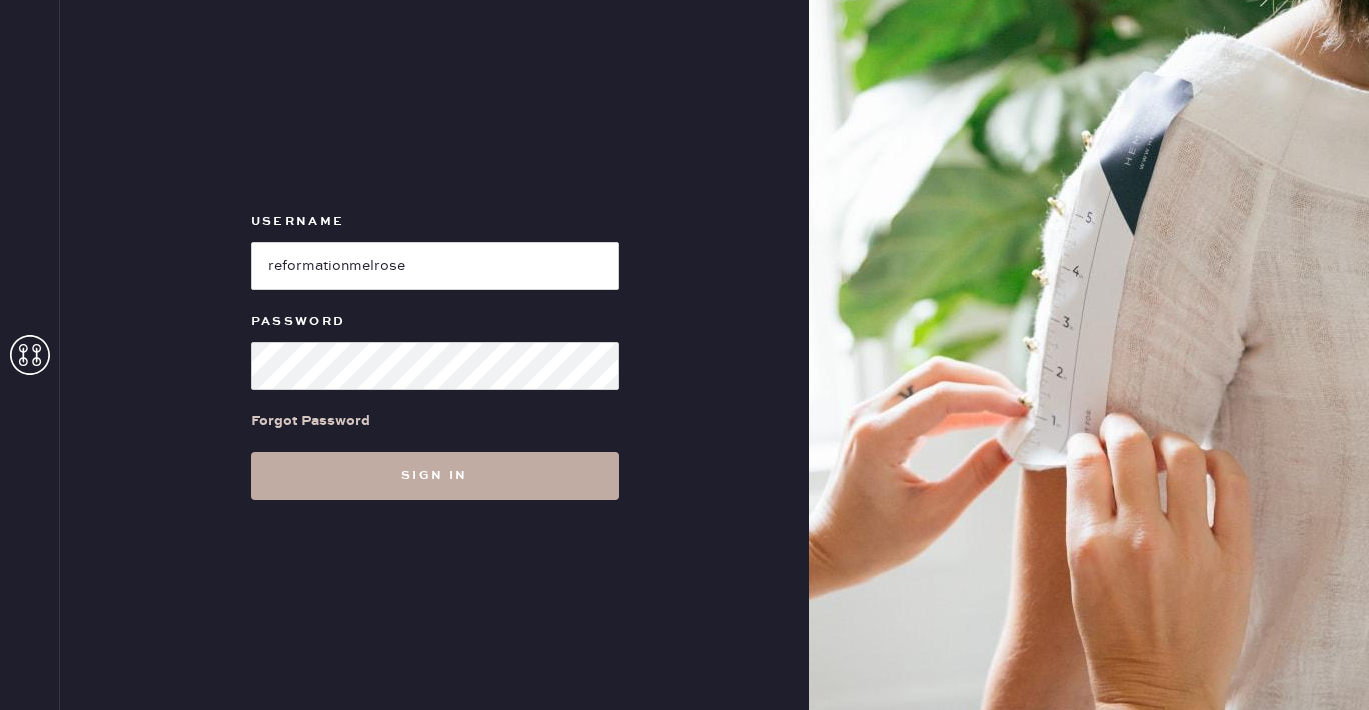 click on "Sign in" at bounding box center (435, 476) 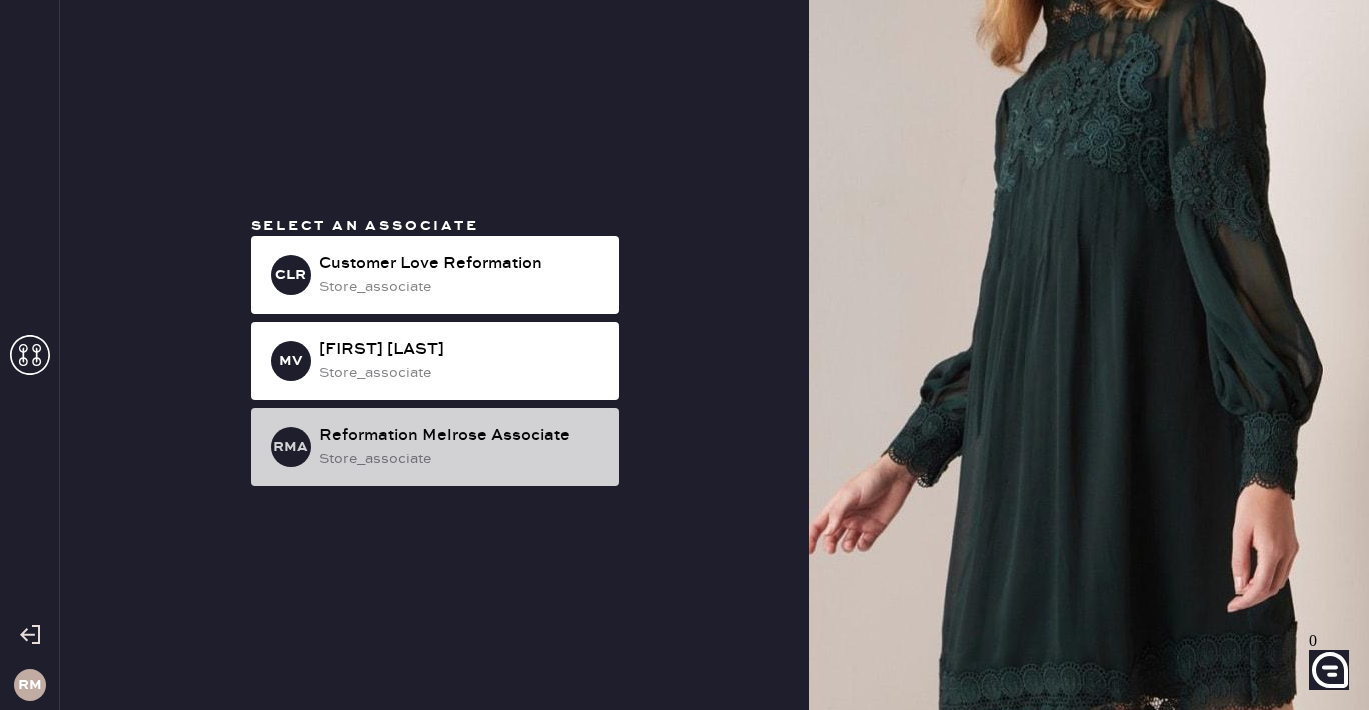 click on "Reformation Melrose Associate" at bounding box center (461, 264) 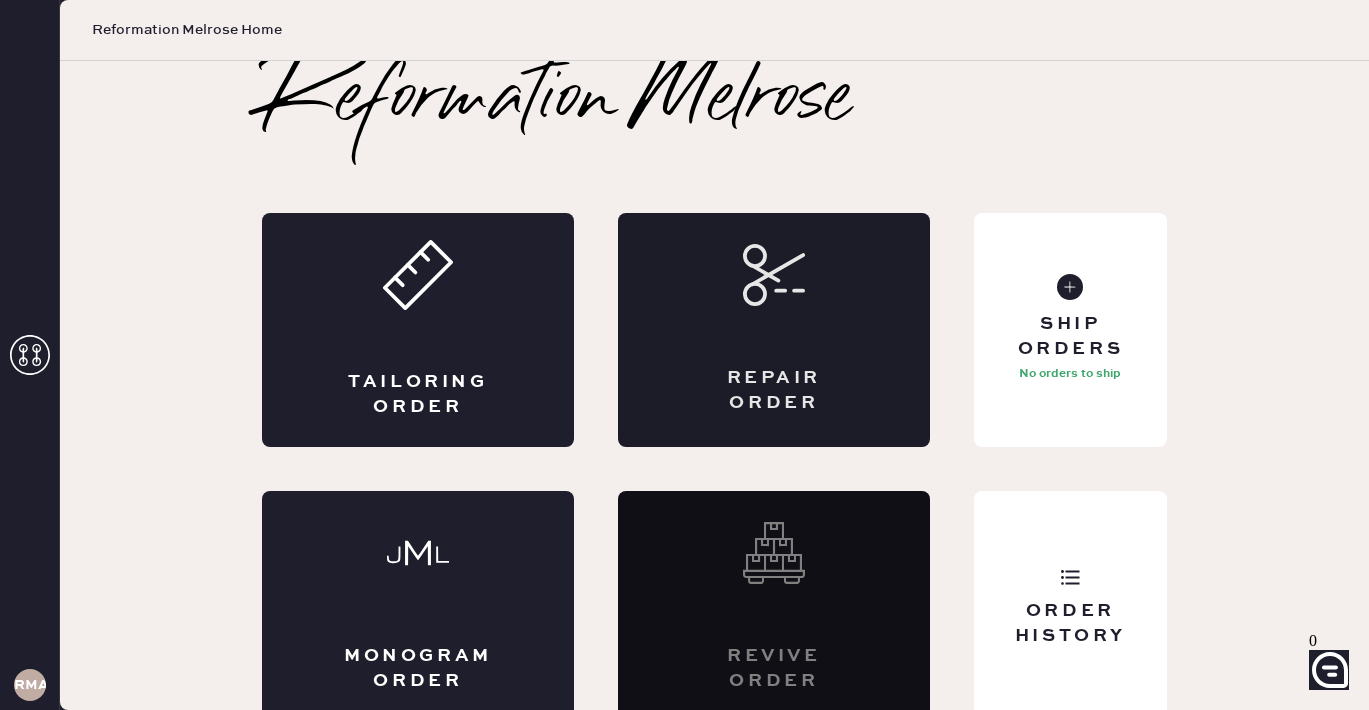 click on "Repair Order" at bounding box center [774, 391] 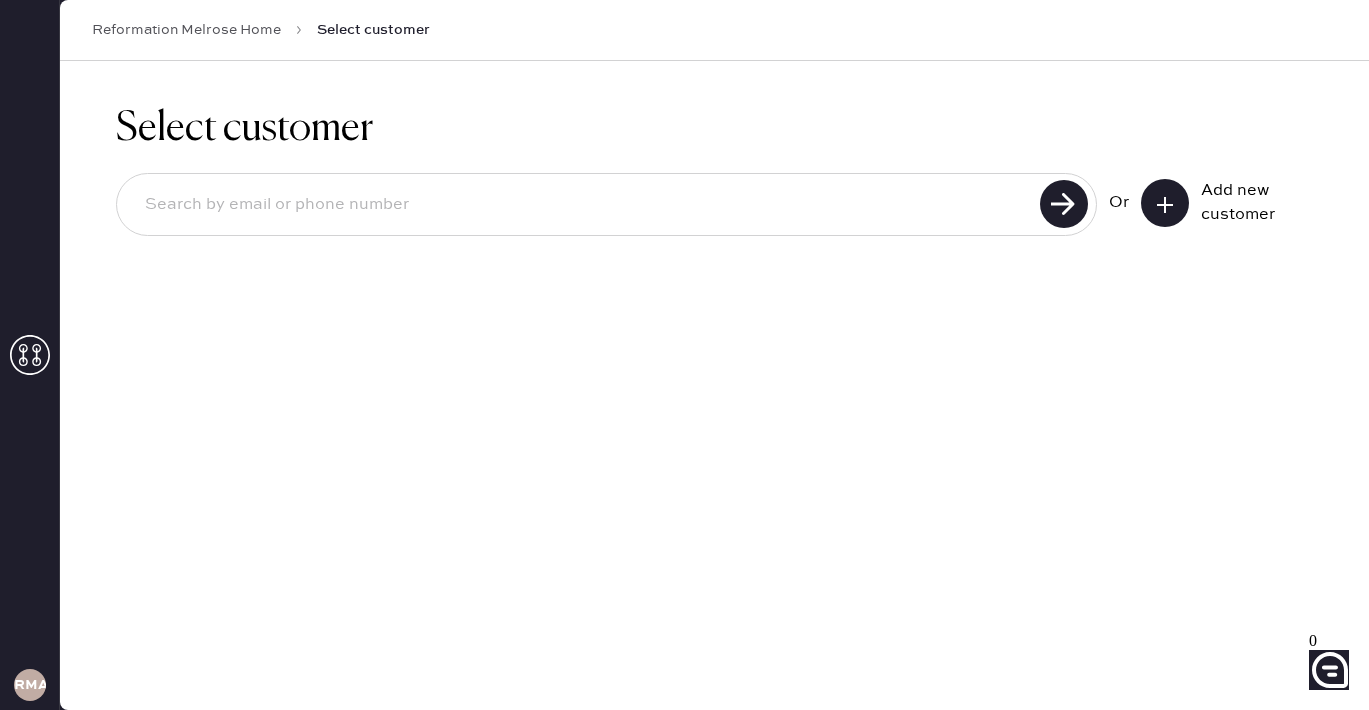 click on "Or Add new customer" at bounding box center [714, 206] 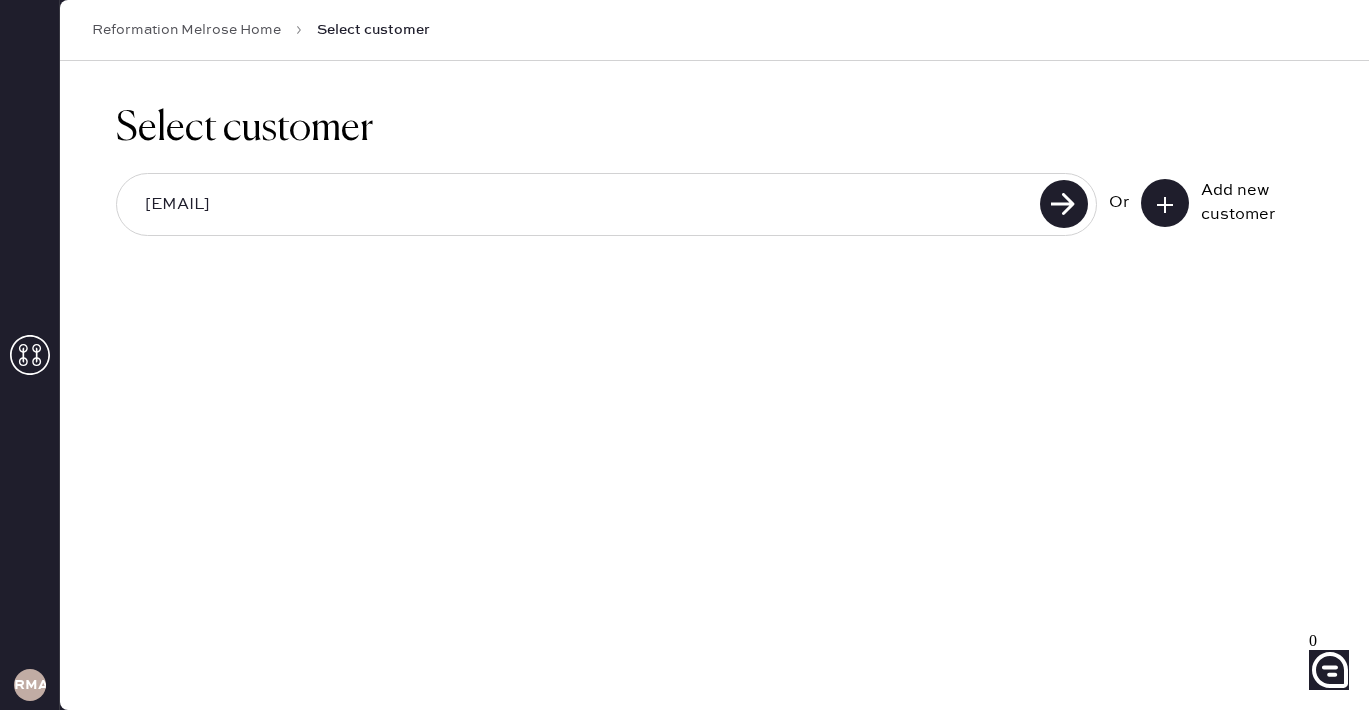 type on "[EMAIL]" 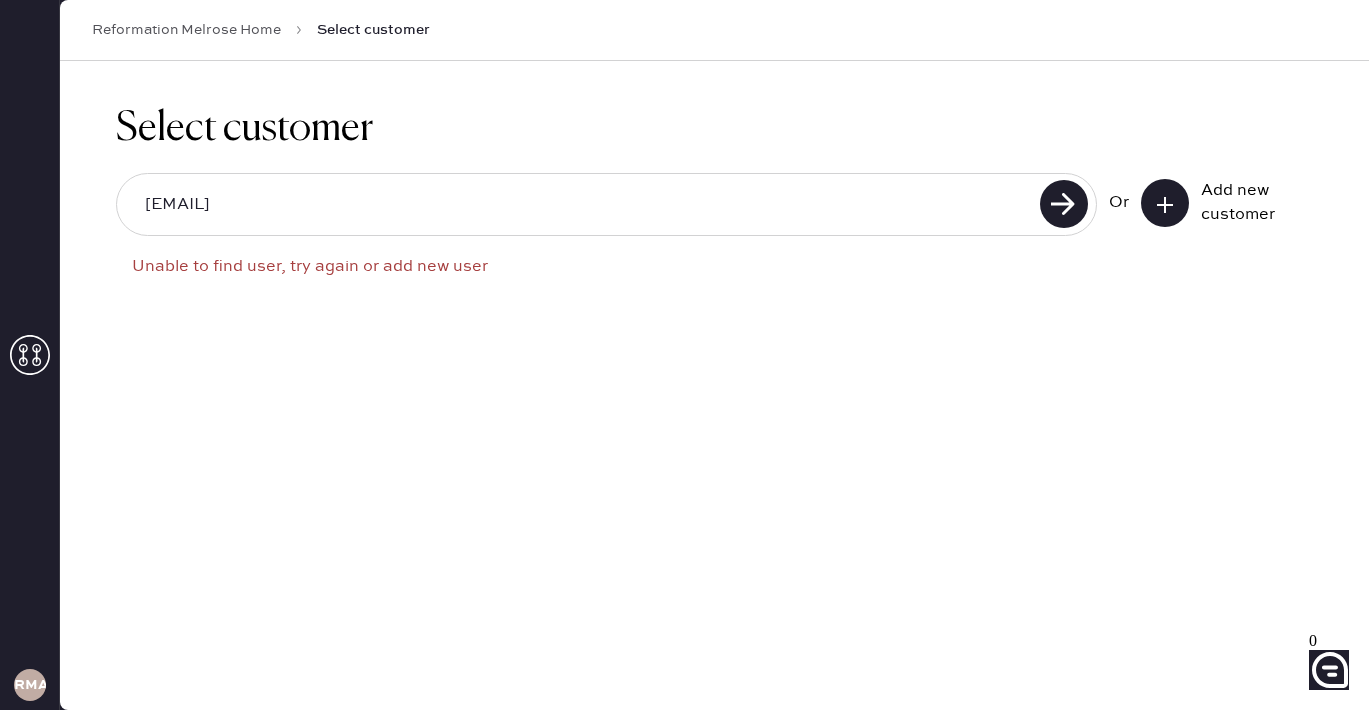 click at bounding box center (1165, 205) 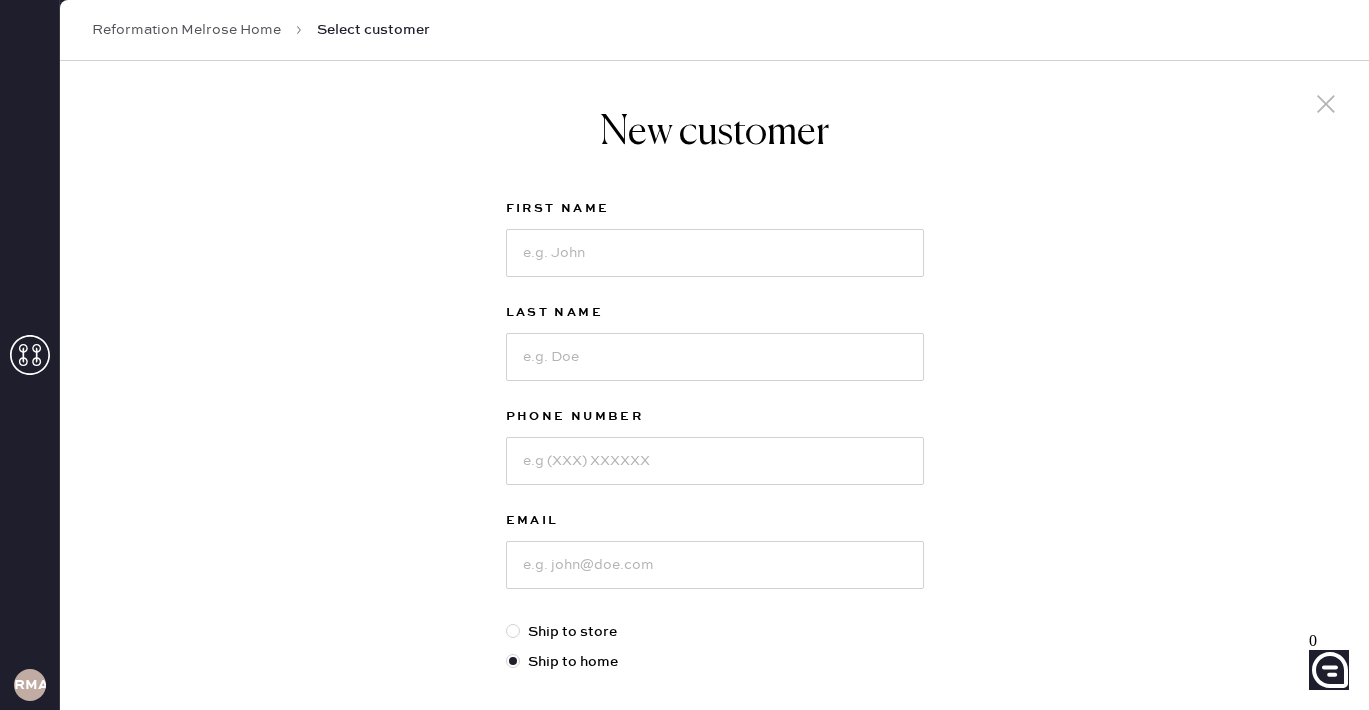 click on "Email" at bounding box center (715, 521) 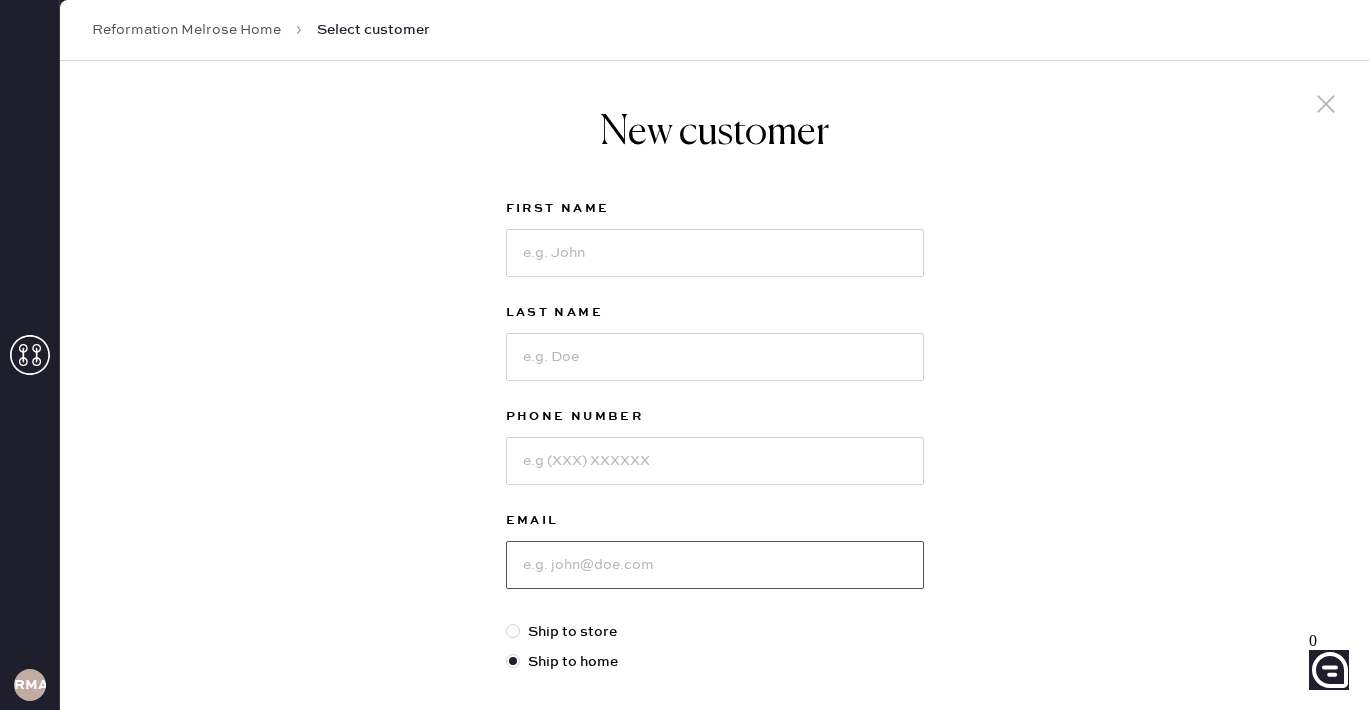 click at bounding box center (715, 565) 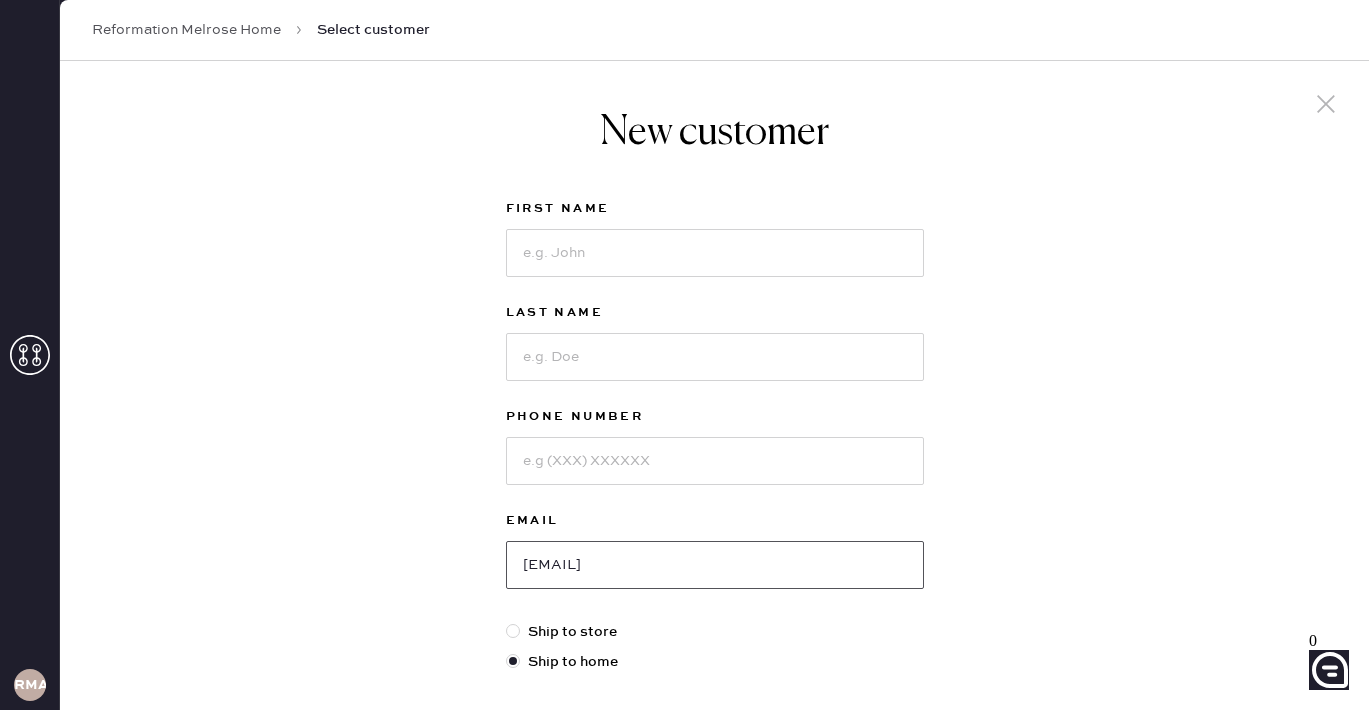 type on "[EMAIL]" 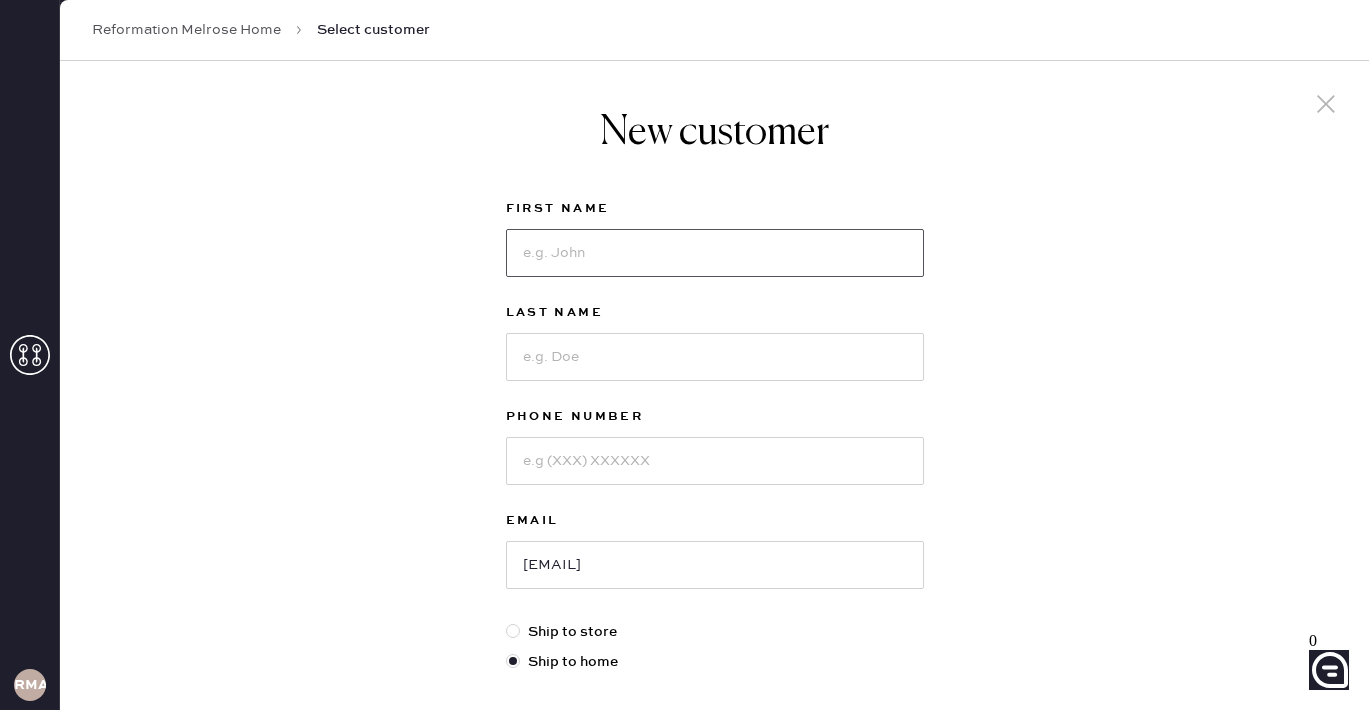 click at bounding box center (715, 253) 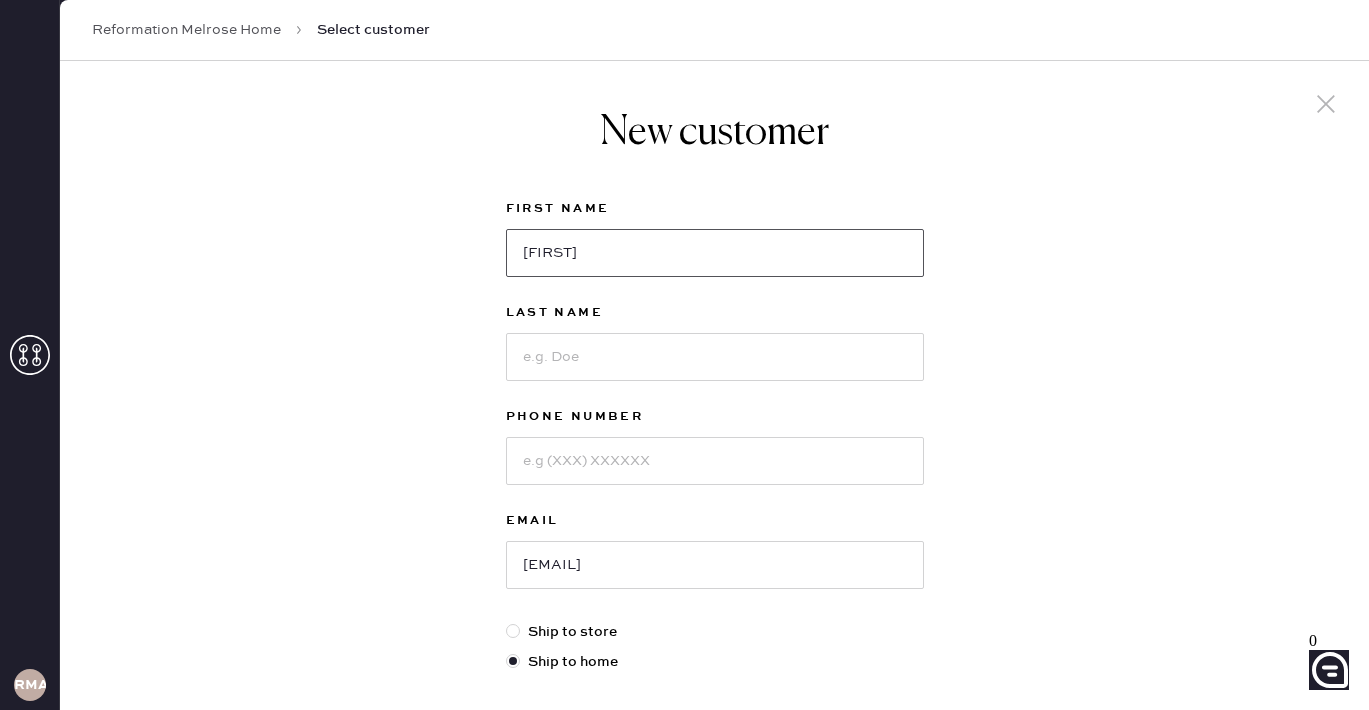 type on "[FIRST]" 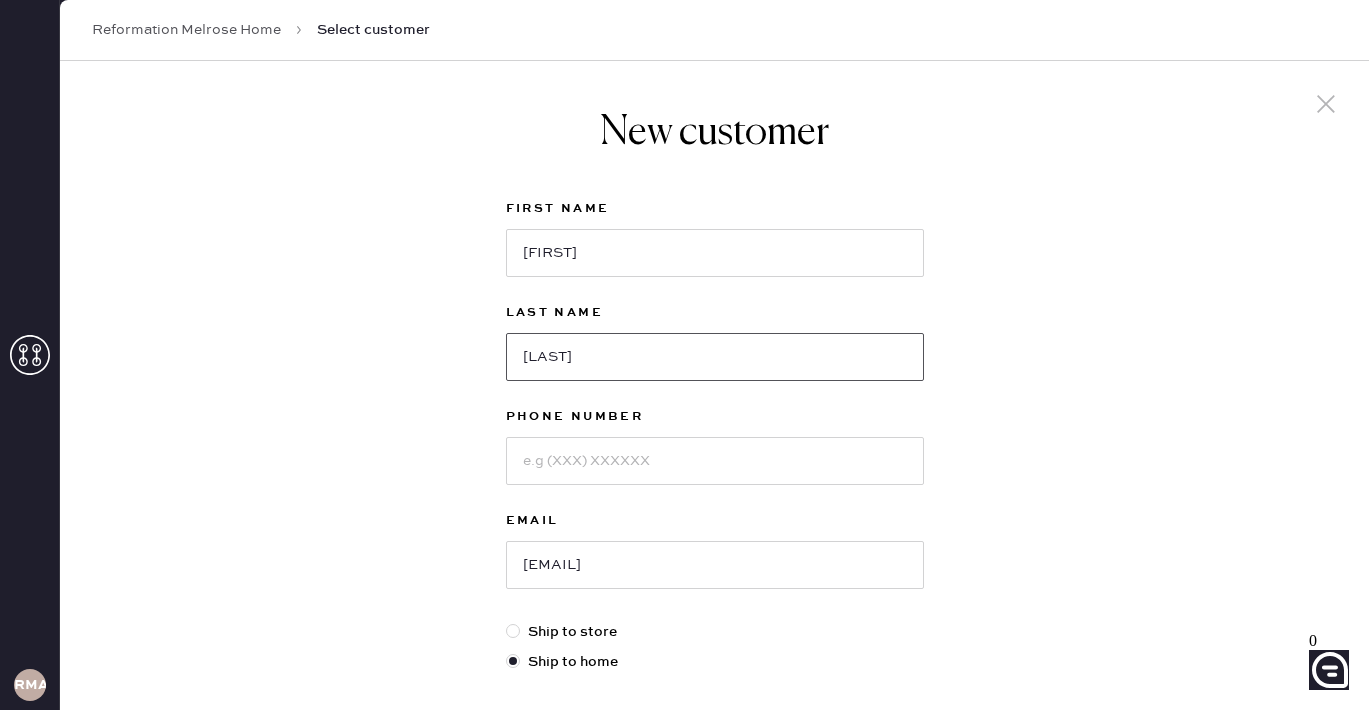 type on "[LAST]" 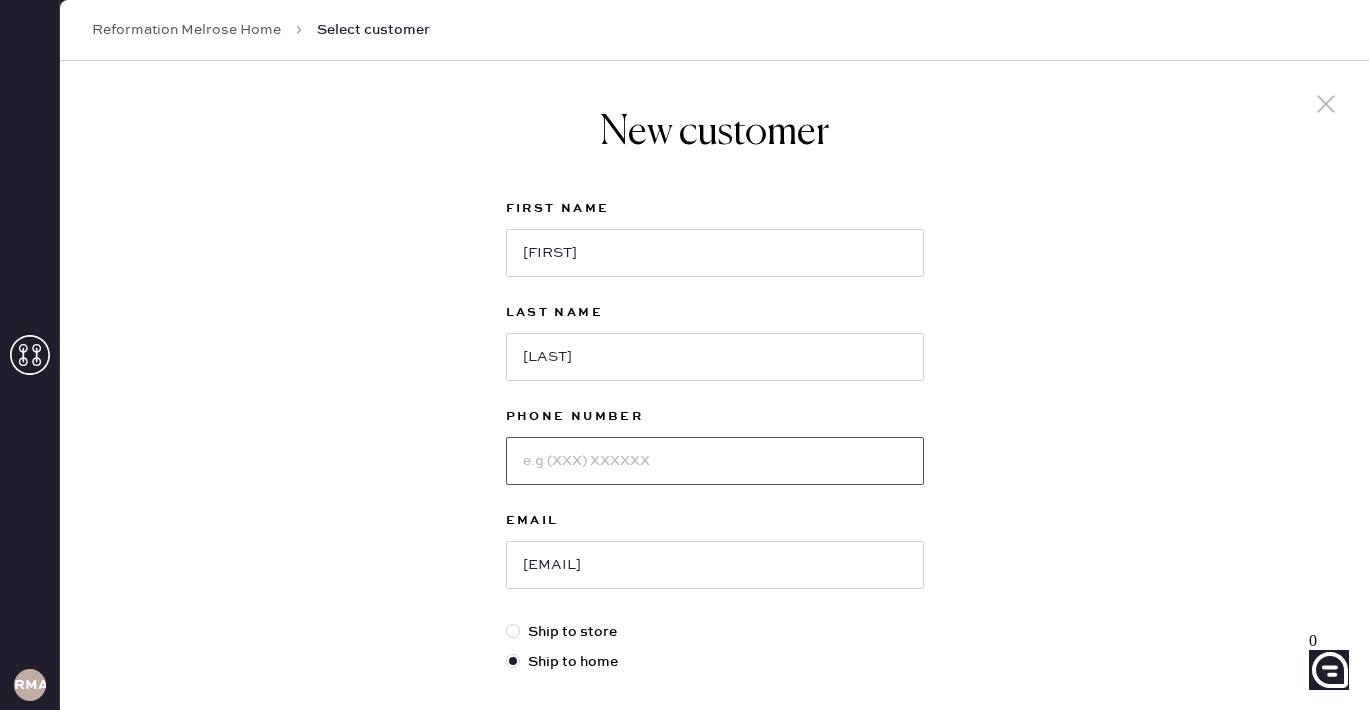 click at bounding box center (715, 461) 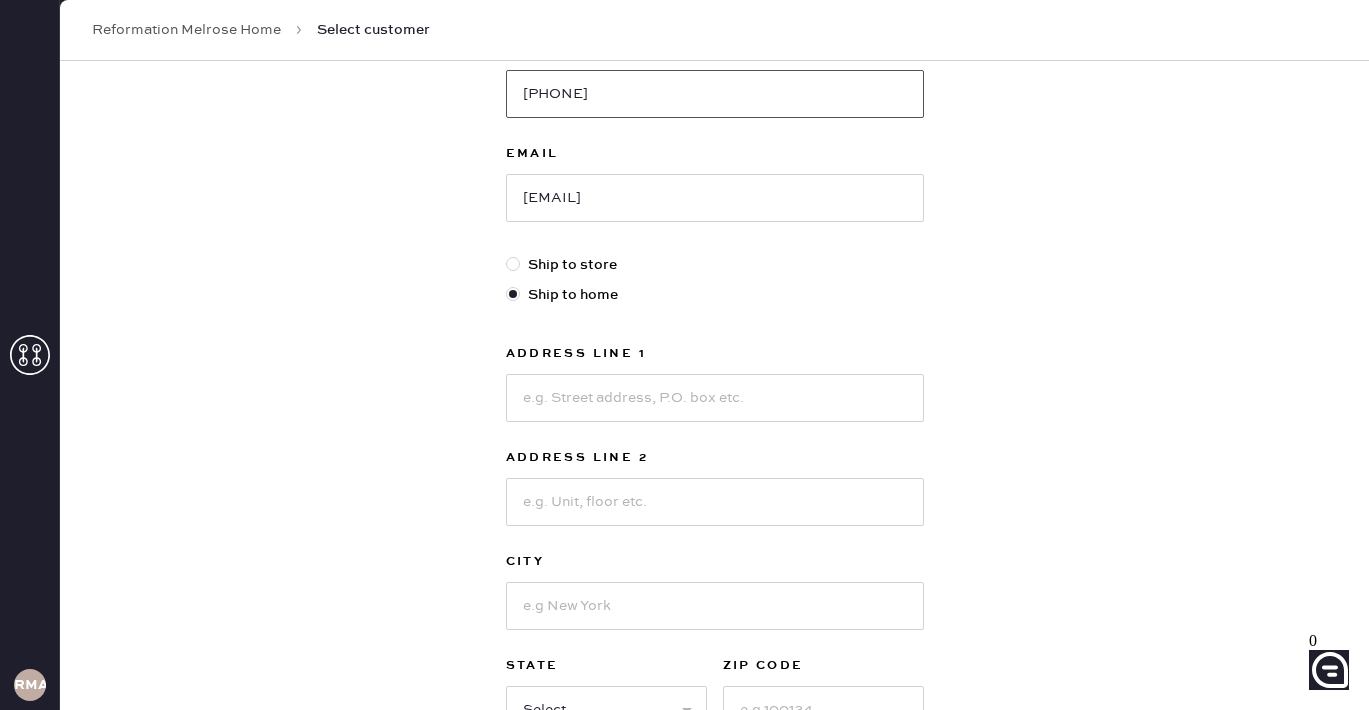 scroll, scrollTop: 365, scrollLeft: 0, axis: vertical 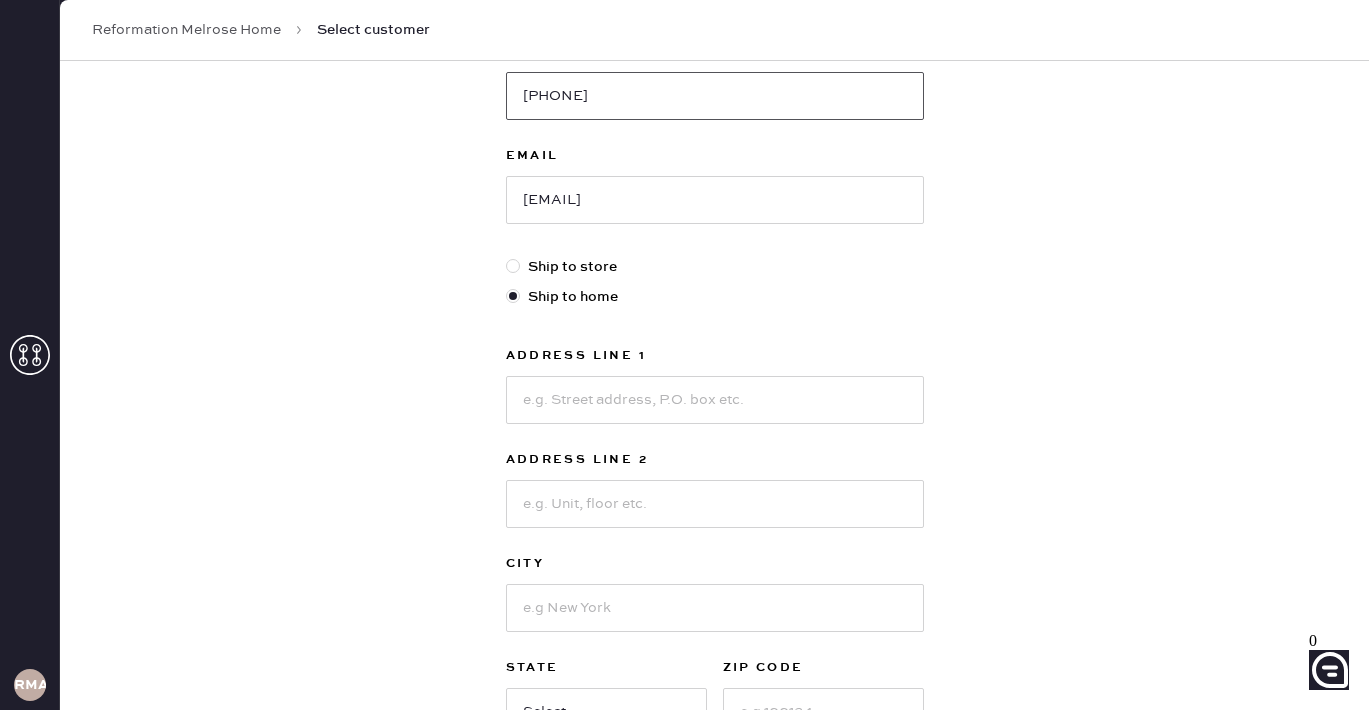 type on "[PHONE]" 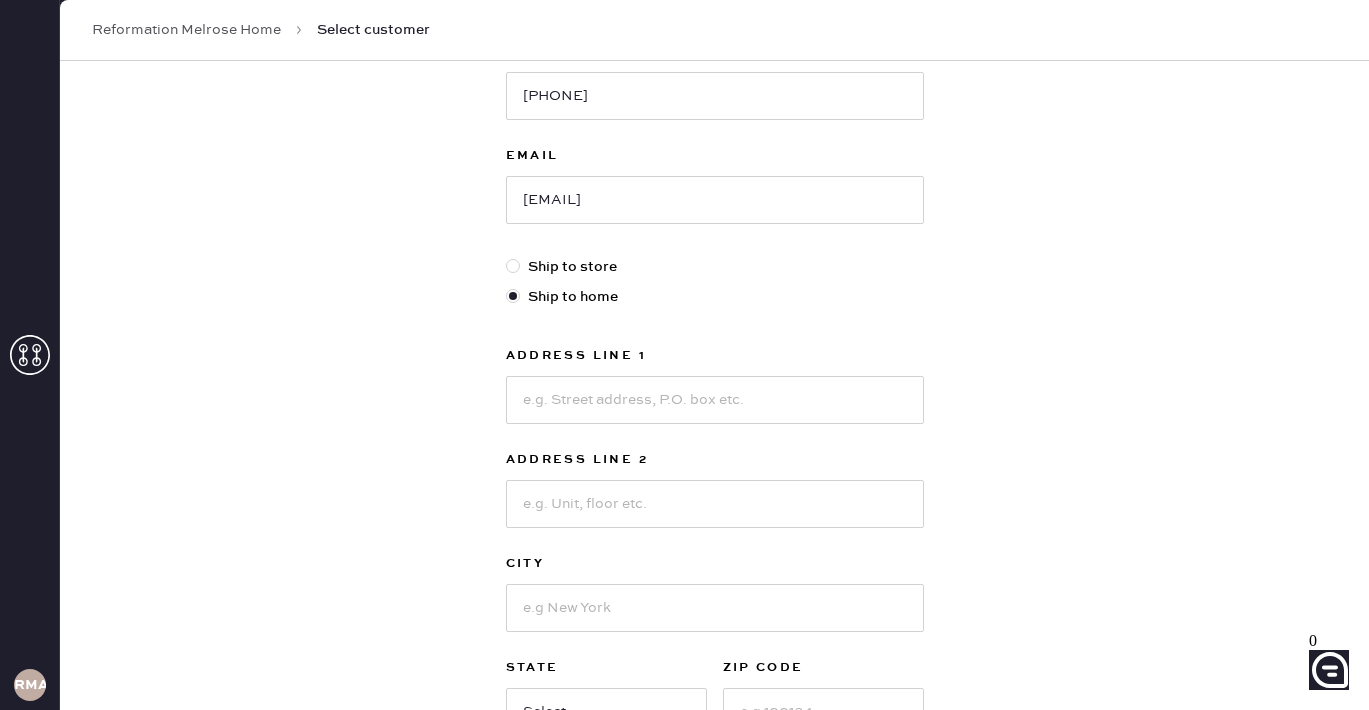 click on "Address Line 1 Address Line 2 [CITY] [STATE] Select AK AL AR AZ CA CO CT DC DE FL GA HI IA ID IL IN KS KY LA MA MD ME MI MN MO MS MT NC ND NE NH NJ NM NV NY OH OK OR PA RI SC SD TN TX UT VA VT WA WI WV WY [ZIP Code]" at bounding box center [715, 540] 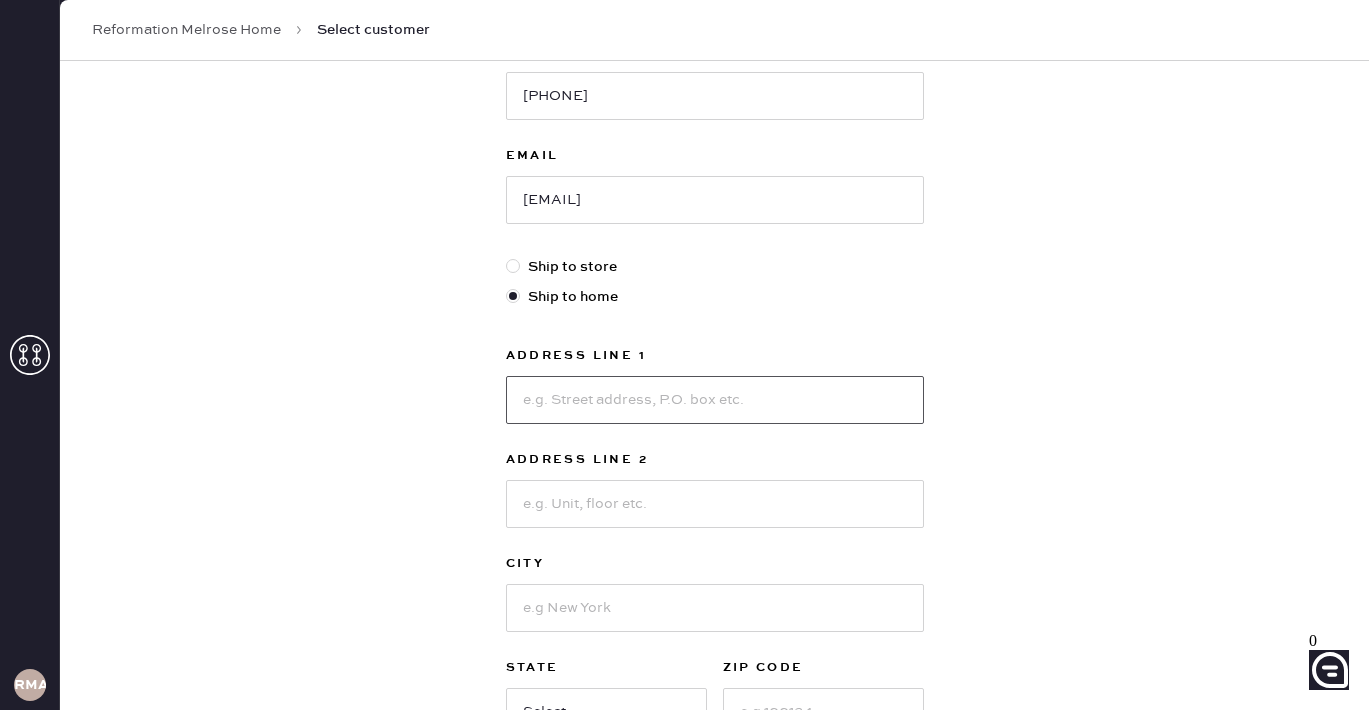 click at bounding box center [715, 400] 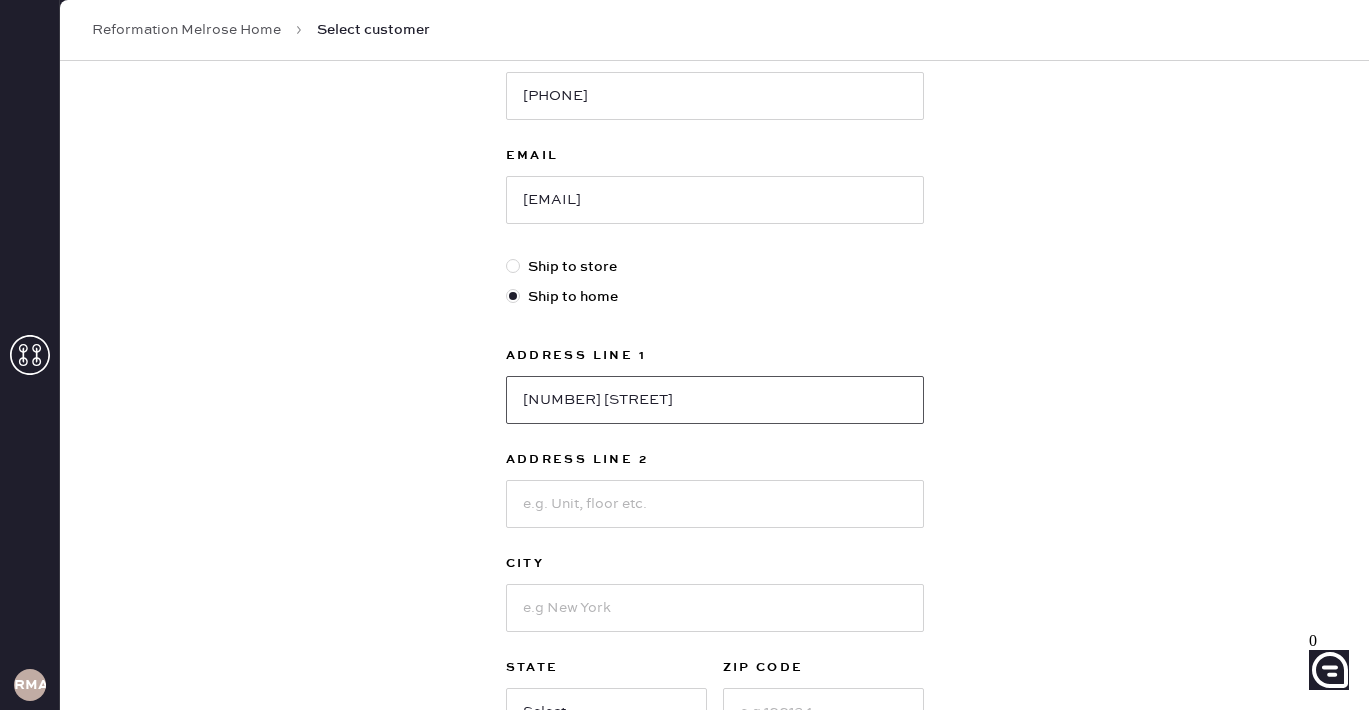 type on "[NUMBER] [STREET]" 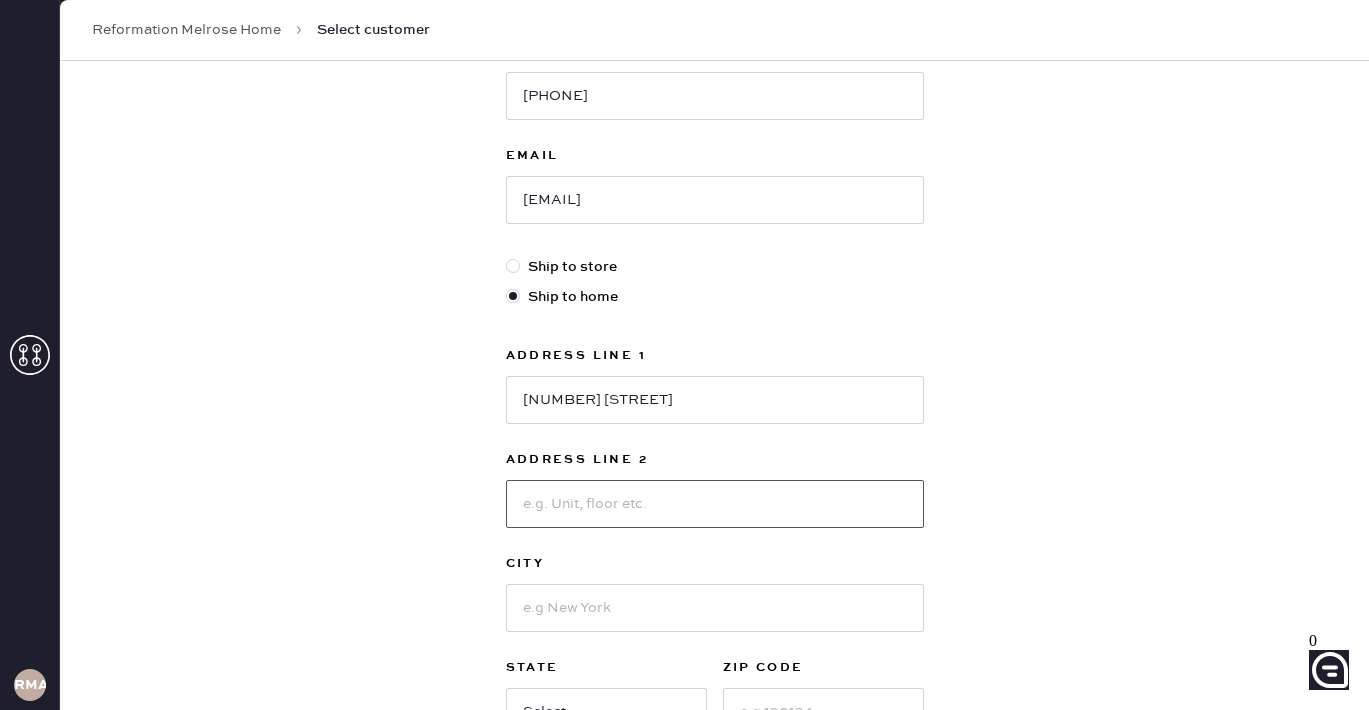 click at bounding box center (715, 504) 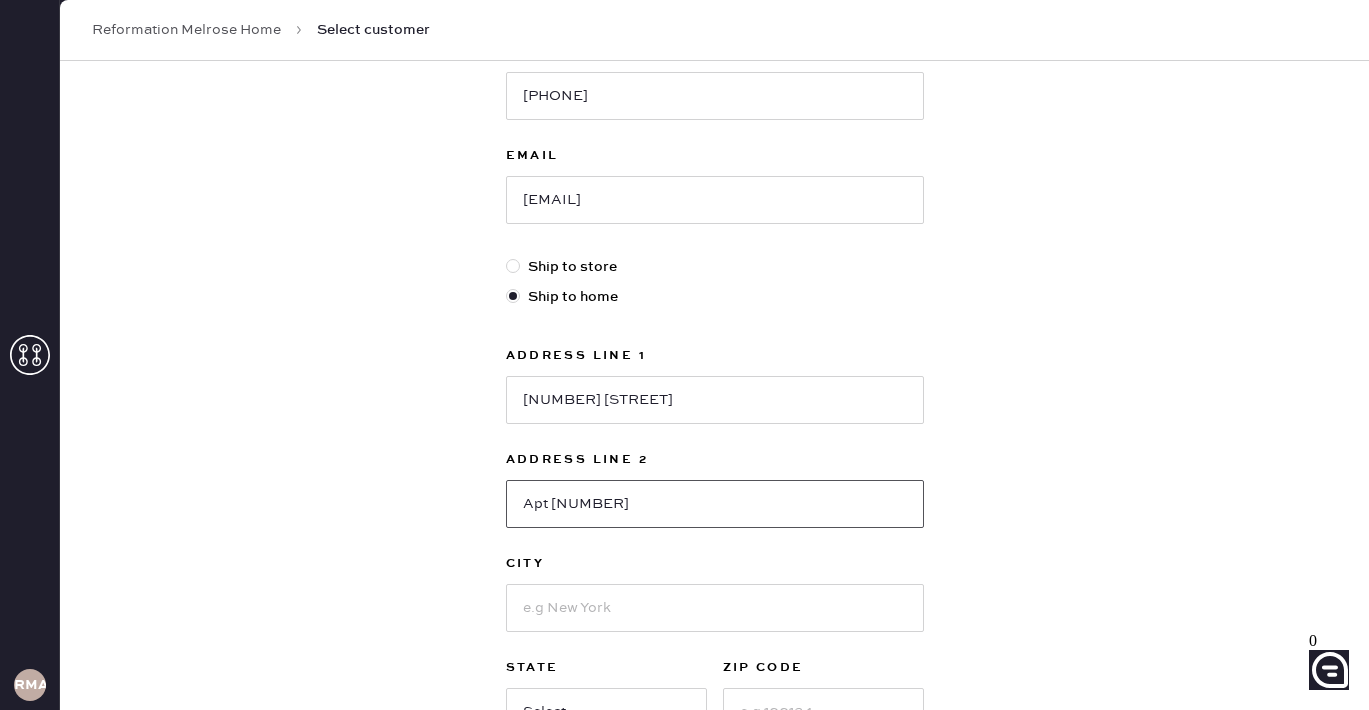 type on "Apt [NUMBER]" 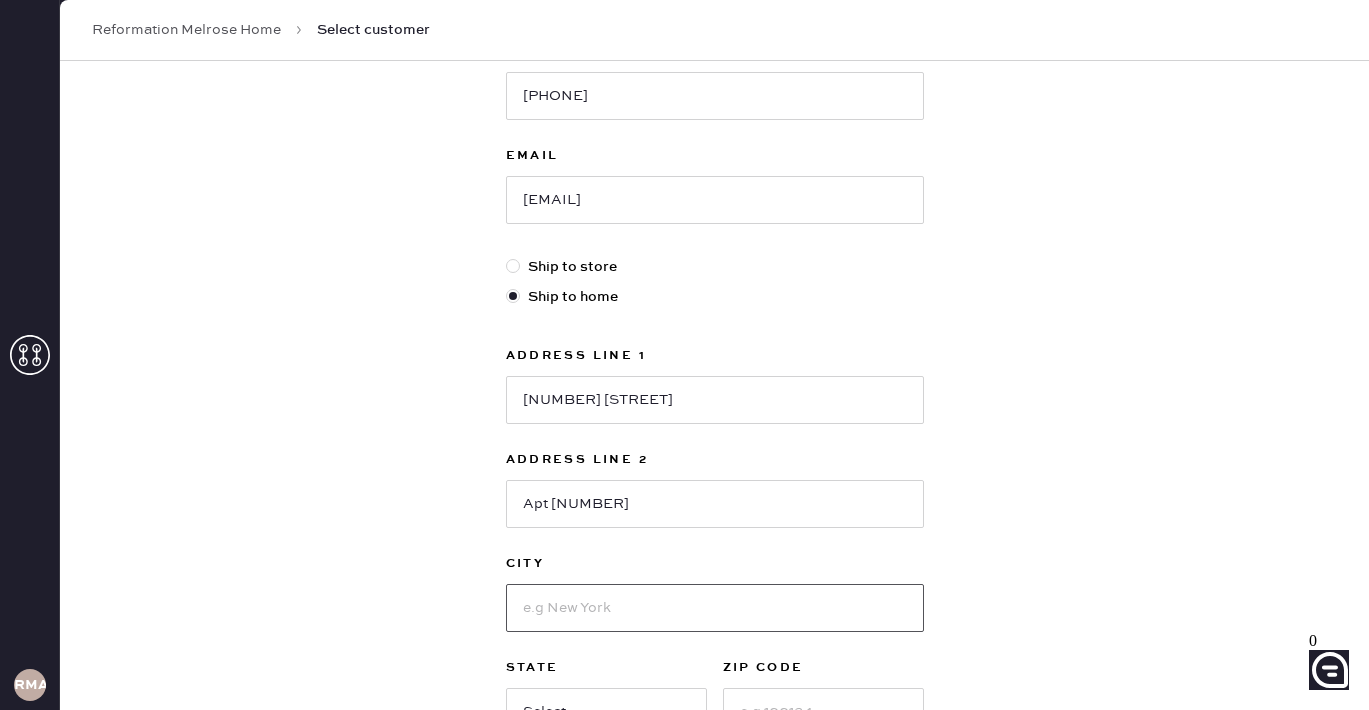 click at bounding box center (715, 608) 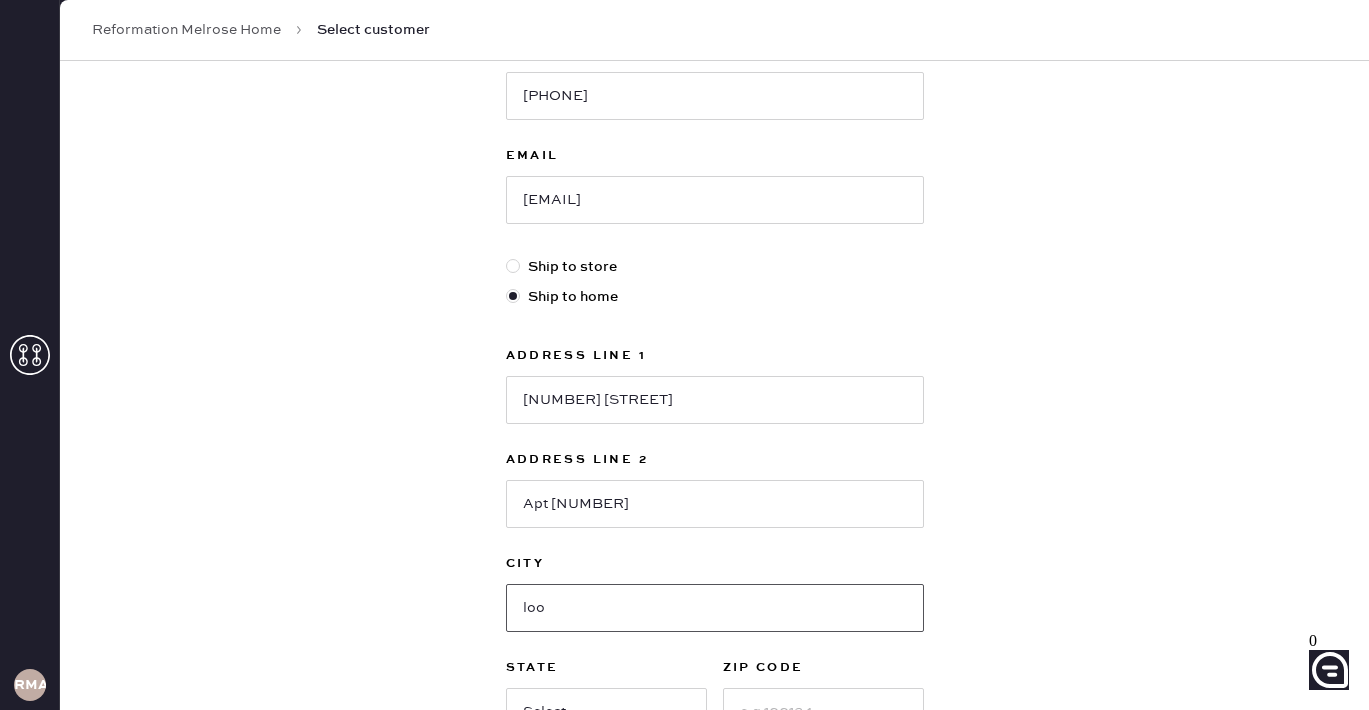 type on "[CITY]" 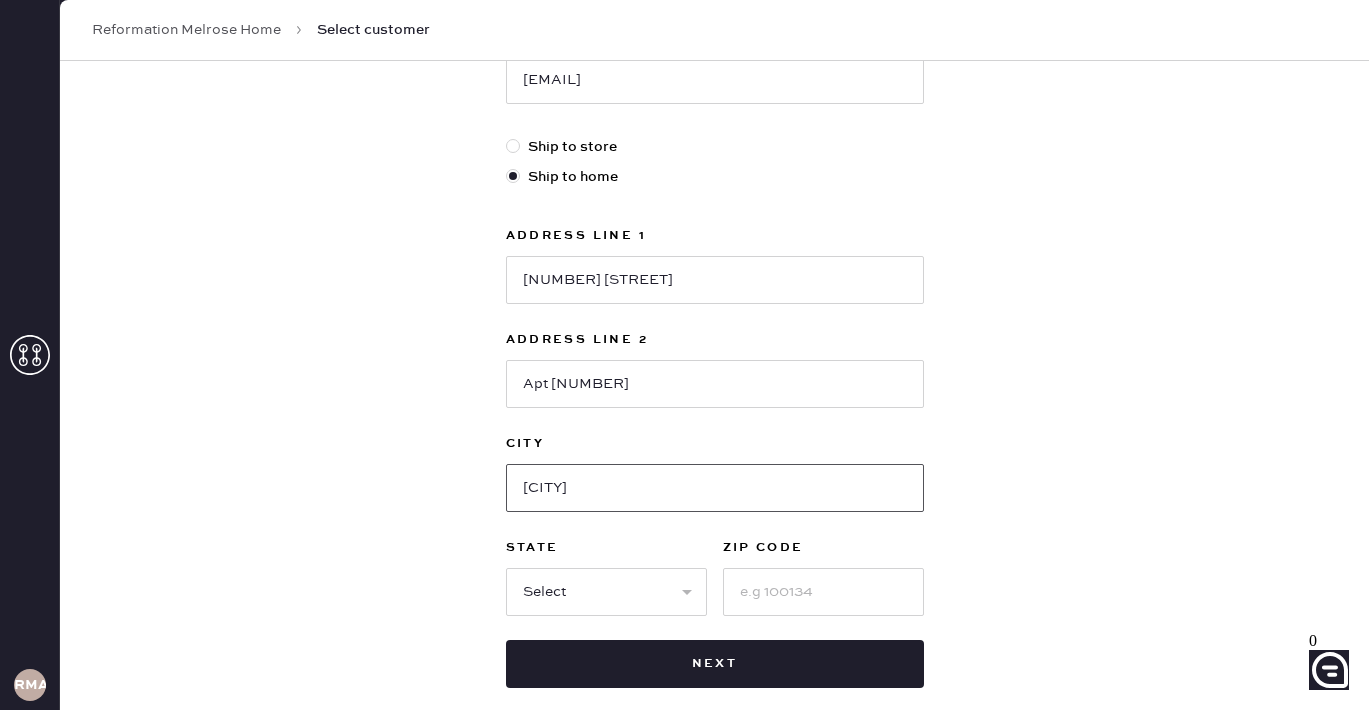 scroll, scrollTop: 505, scrollLeft: 0, axis: vertical 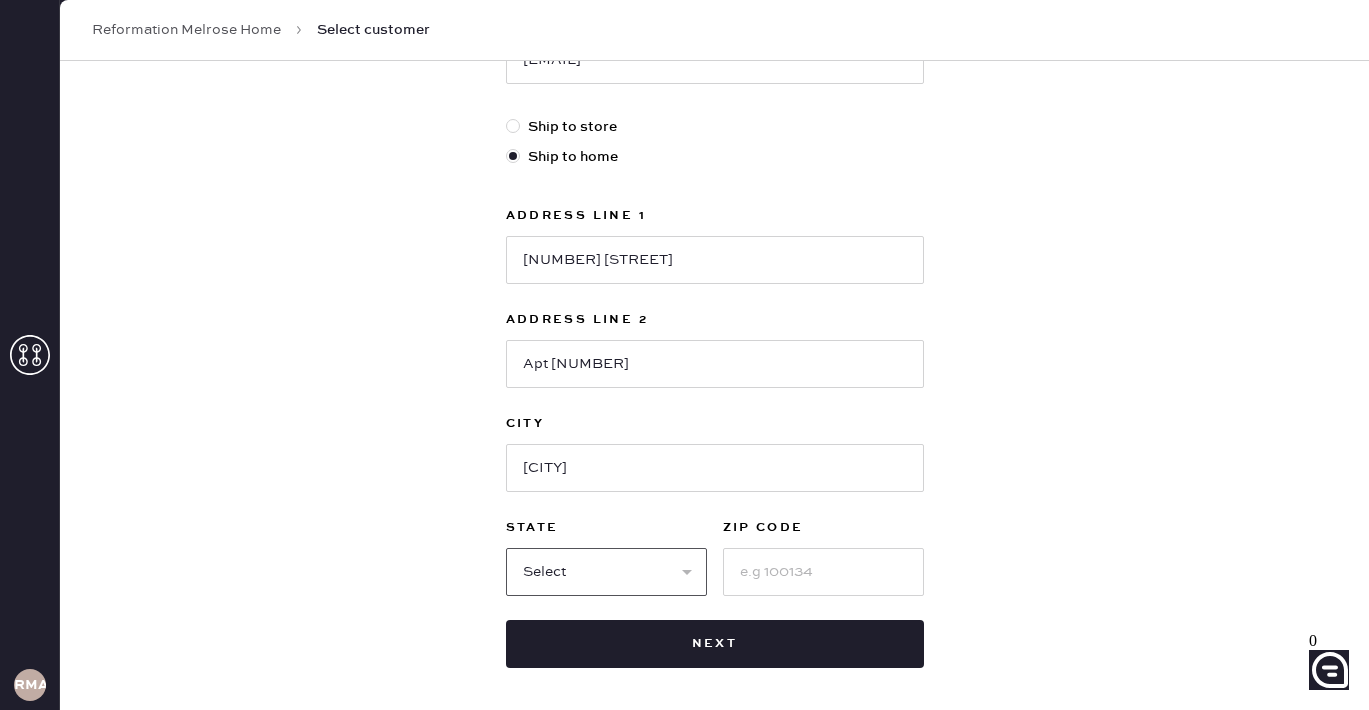 click on "Select AK AL AR AZ CA CO CT DC DE FL GA HI IA ID IL IN KS KY LA MA MD ME MI MN MO MS MT NC ND NE NH NJ NM NV NY OH OK OR PA RI SC SD TN TX UT VA VT WA WI WV WY" at bounding box center (606, 572) 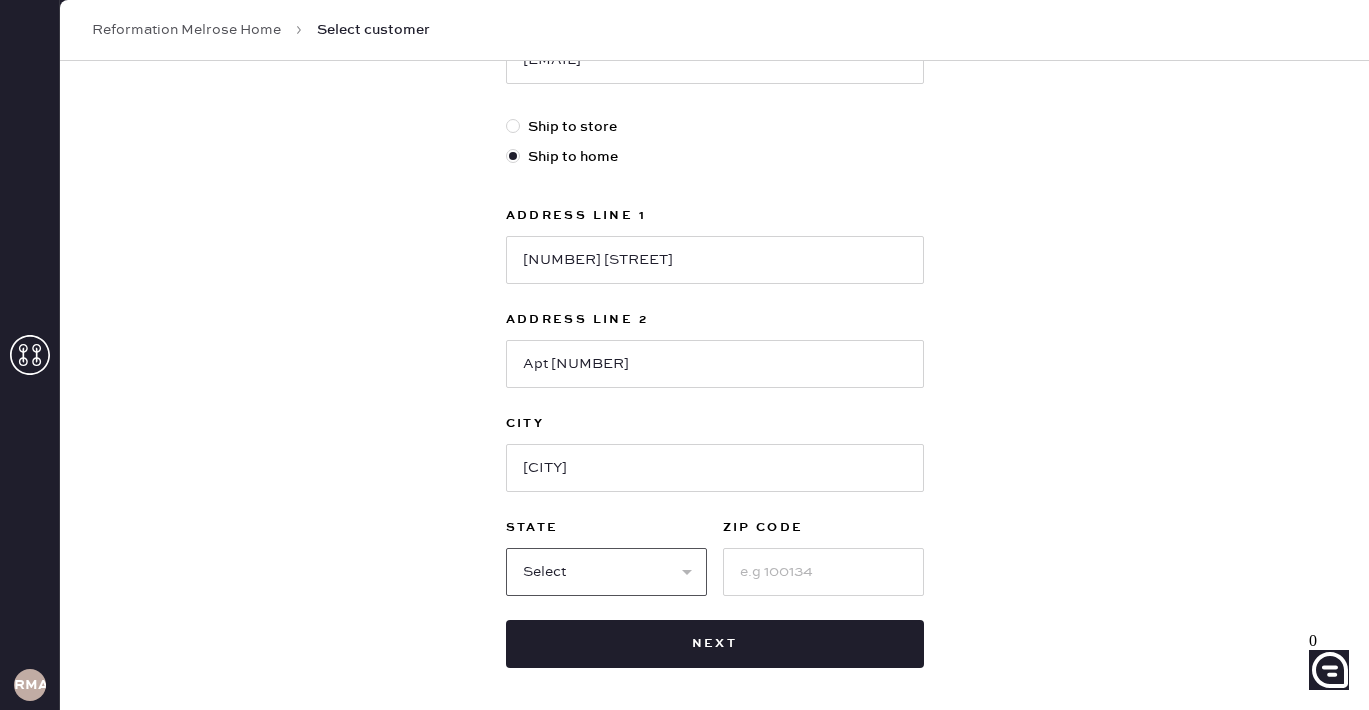 select on "CA" 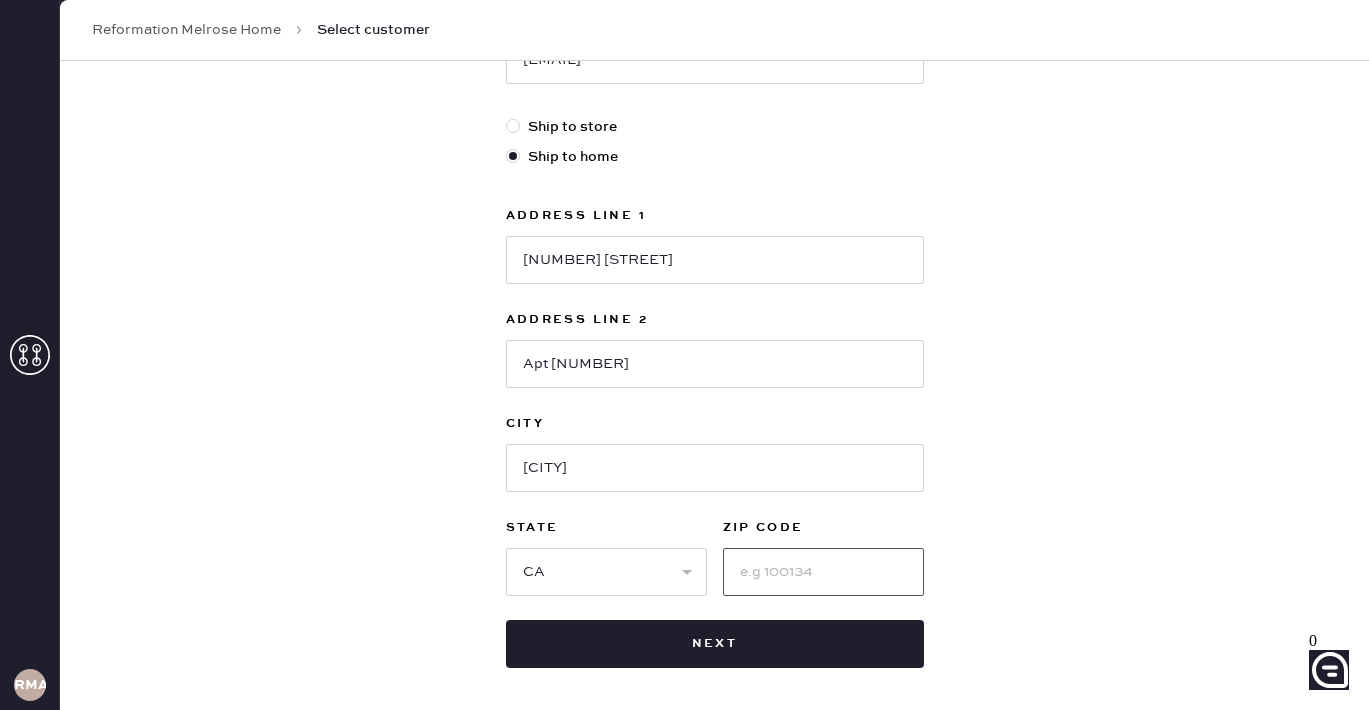 click at bounding box center [823, 572] 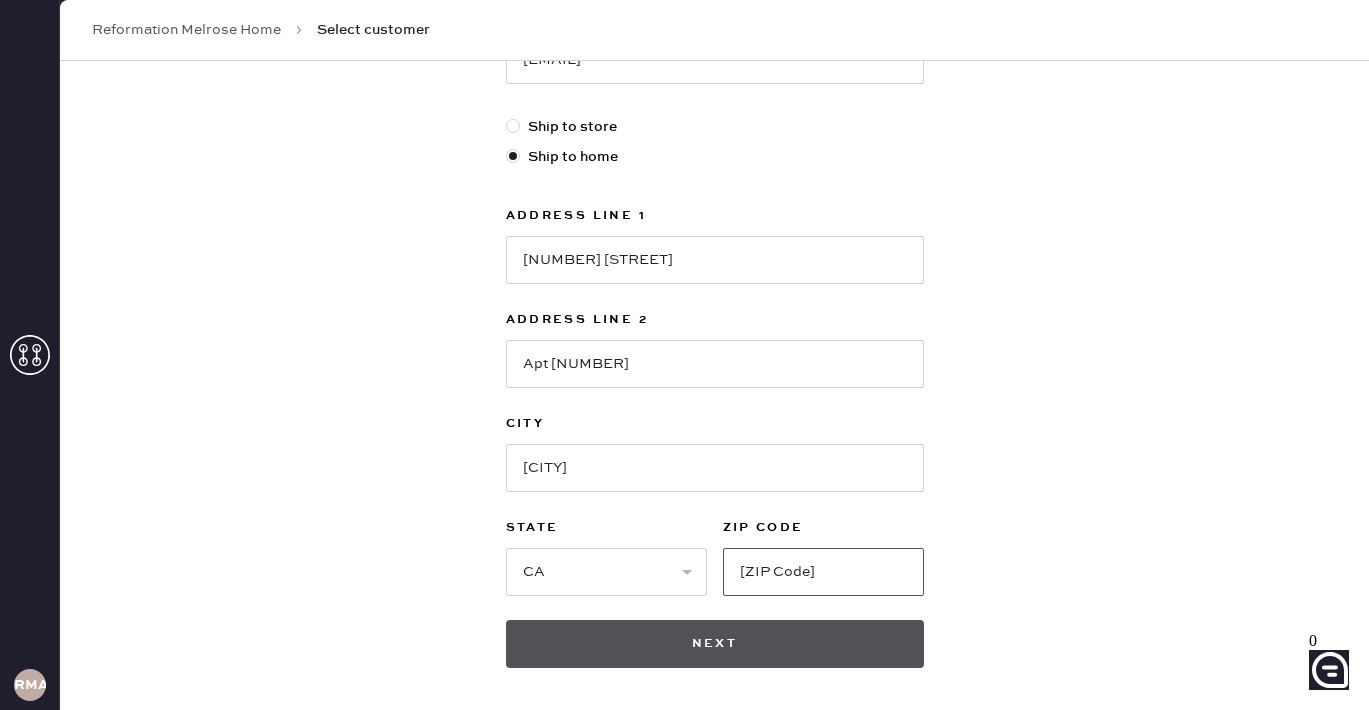 type on "[ZIP Code]" 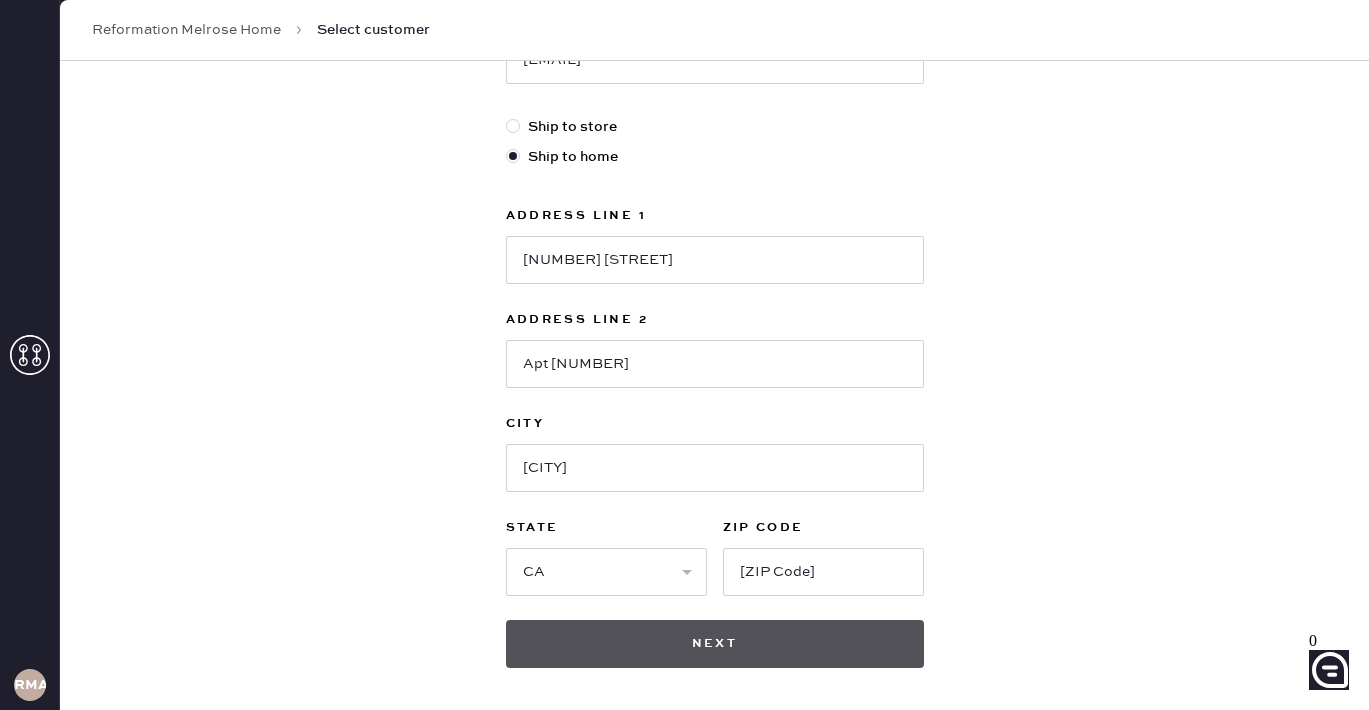 click on "Next" at bounding box center (715, 644) 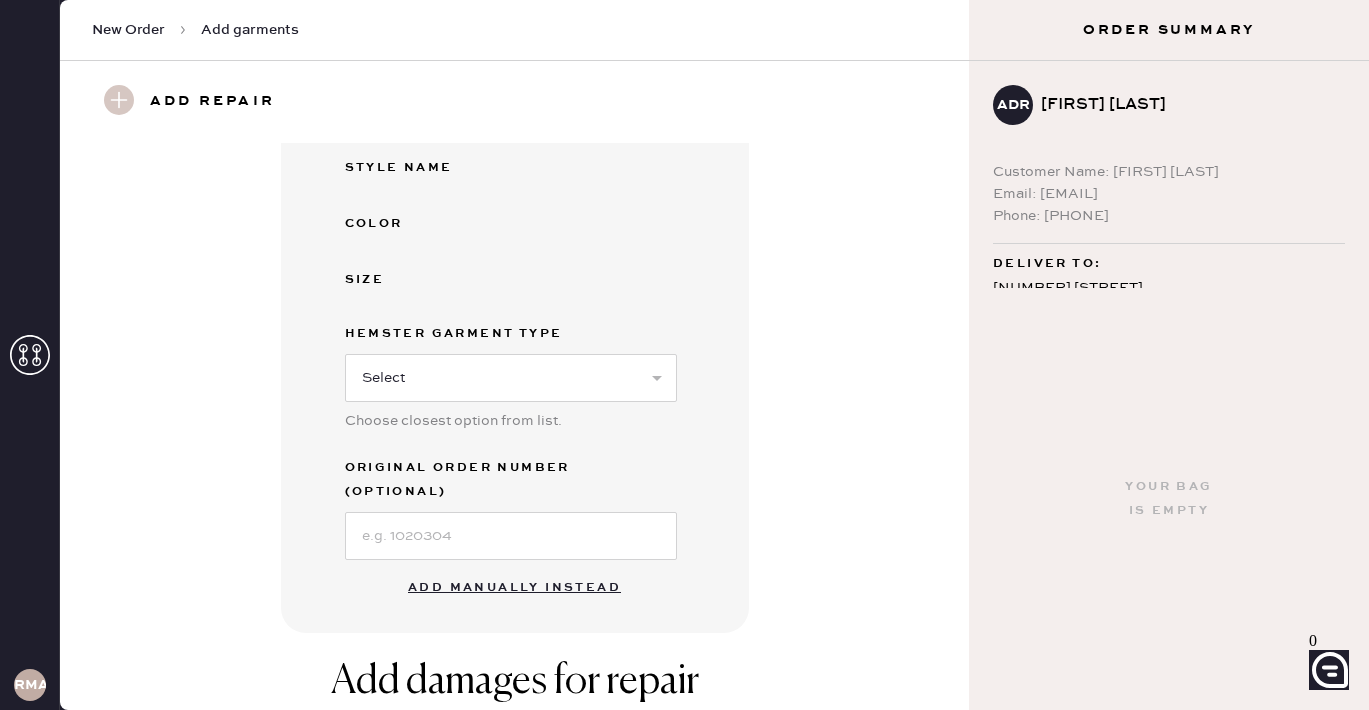 click on "Add manually instead" at bounding box center [514, 588] 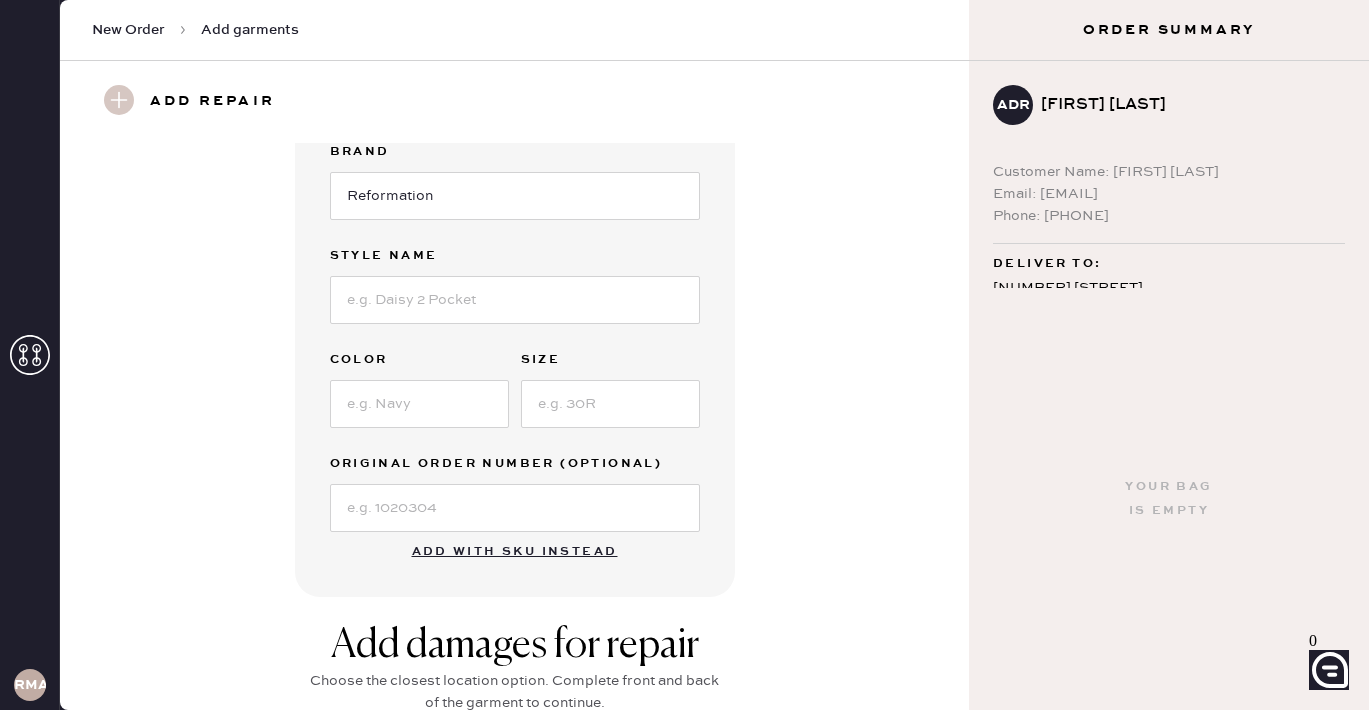 scroll, scrollTop: 0, scrollLeft: 0, axis: both 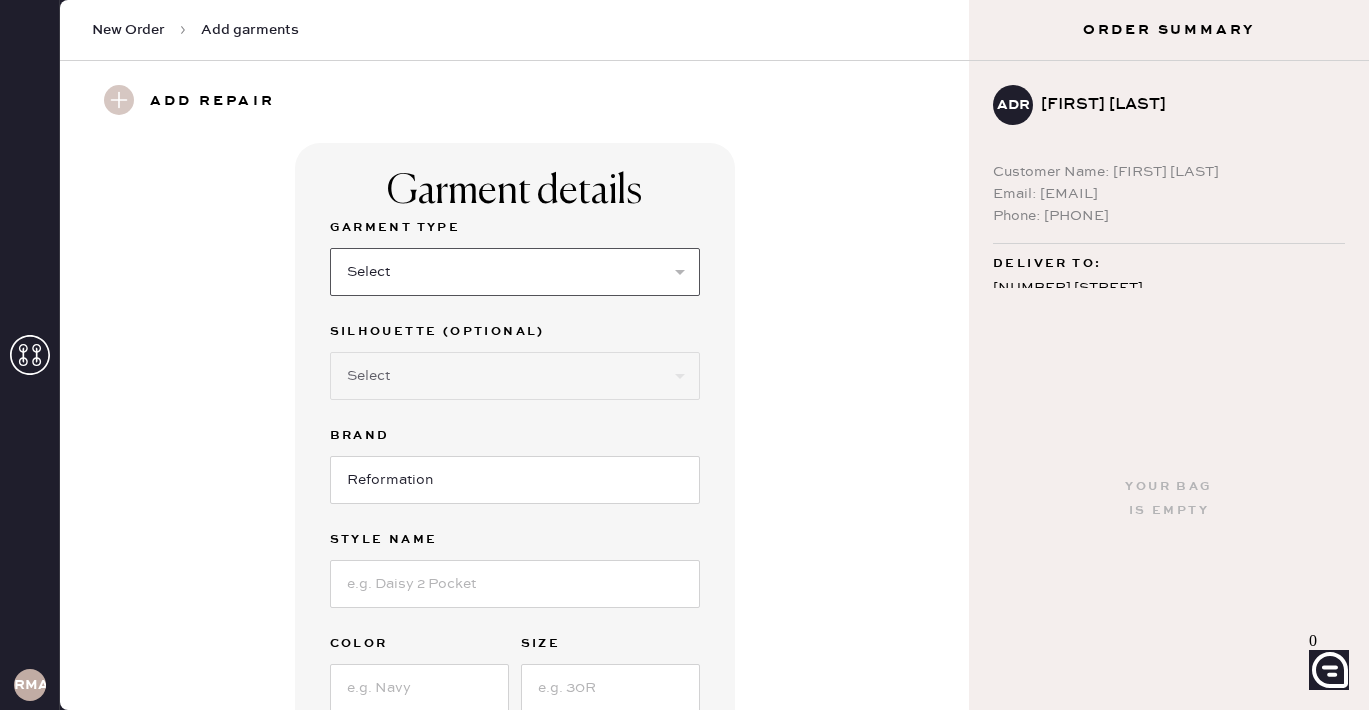 click on "Select Basic Skirt Jeans Leggings Pants Shorts Basic Sleeved Dress Basic Sleeveless Dress Basic Strap Dress Strap Jumpsuit Button Down Top Sleeved Top Sleeveless Top" at bounding box center [515, 272] 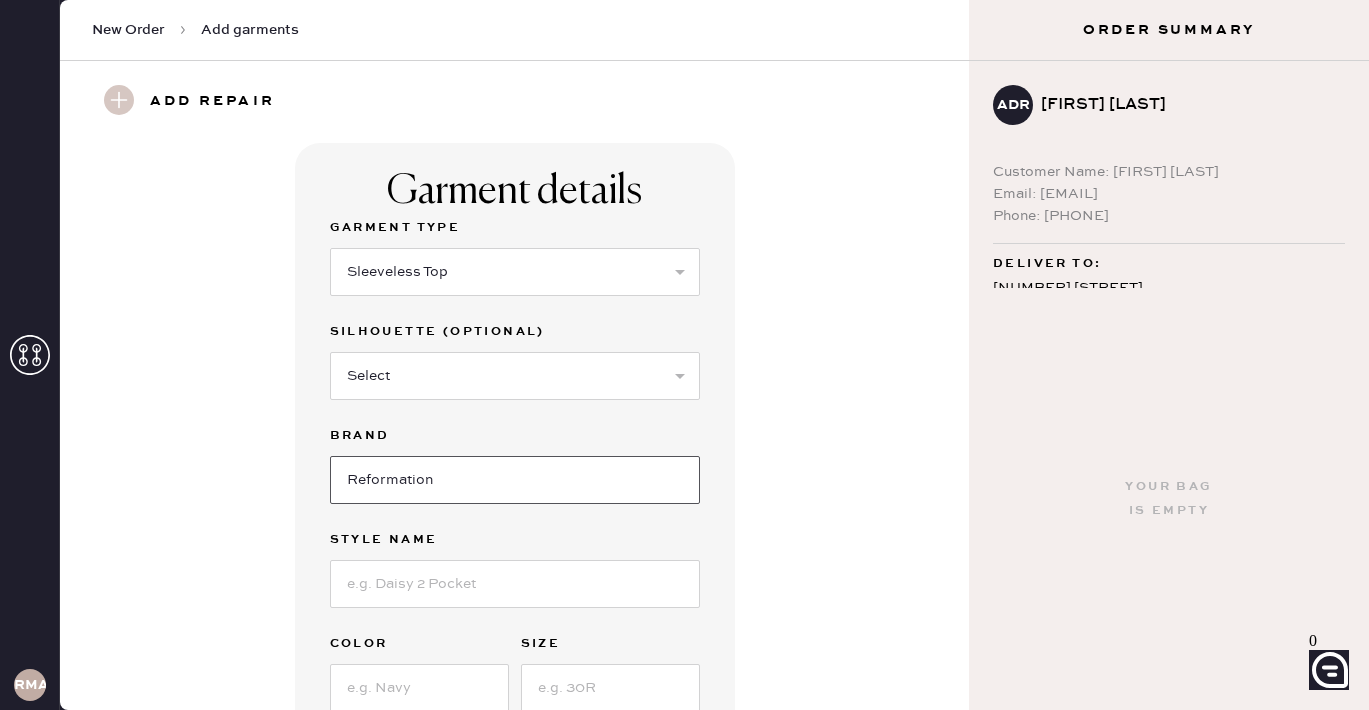 click on "Reformation" at bounding box center [515, 480] 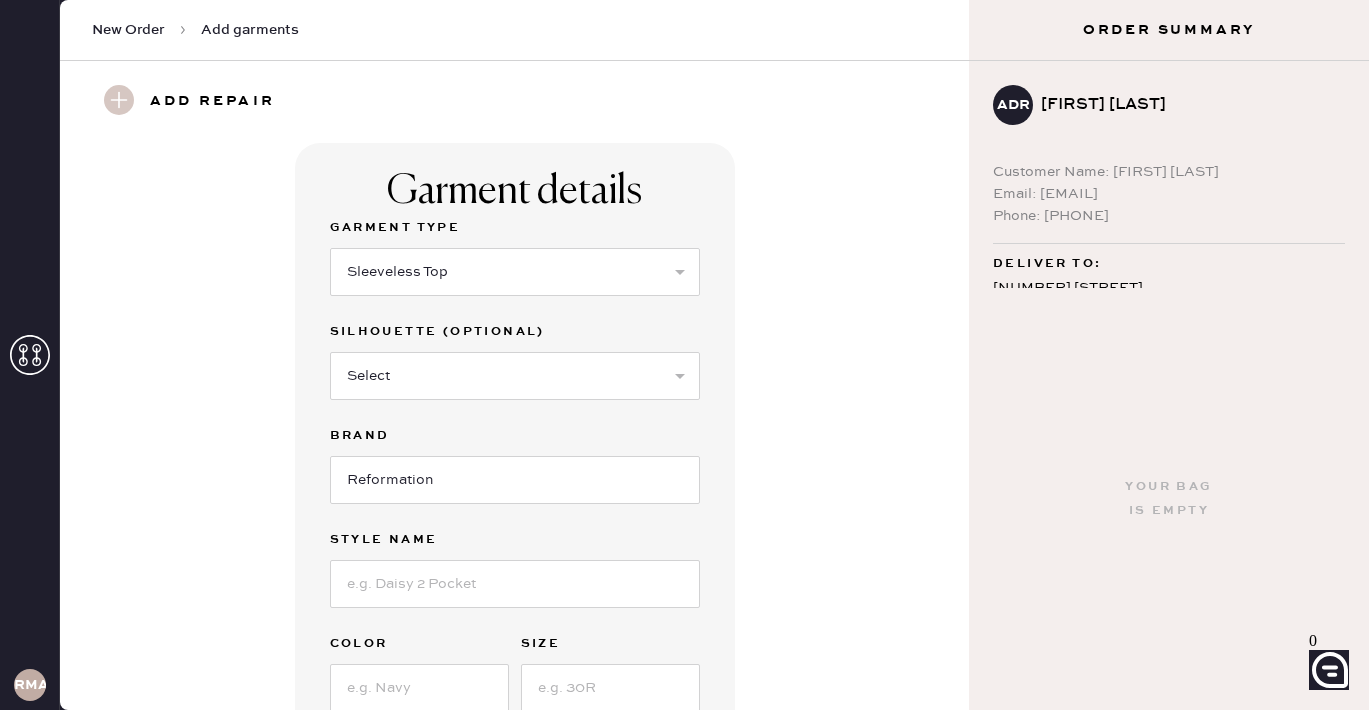 click at bounding box center [515, 478] 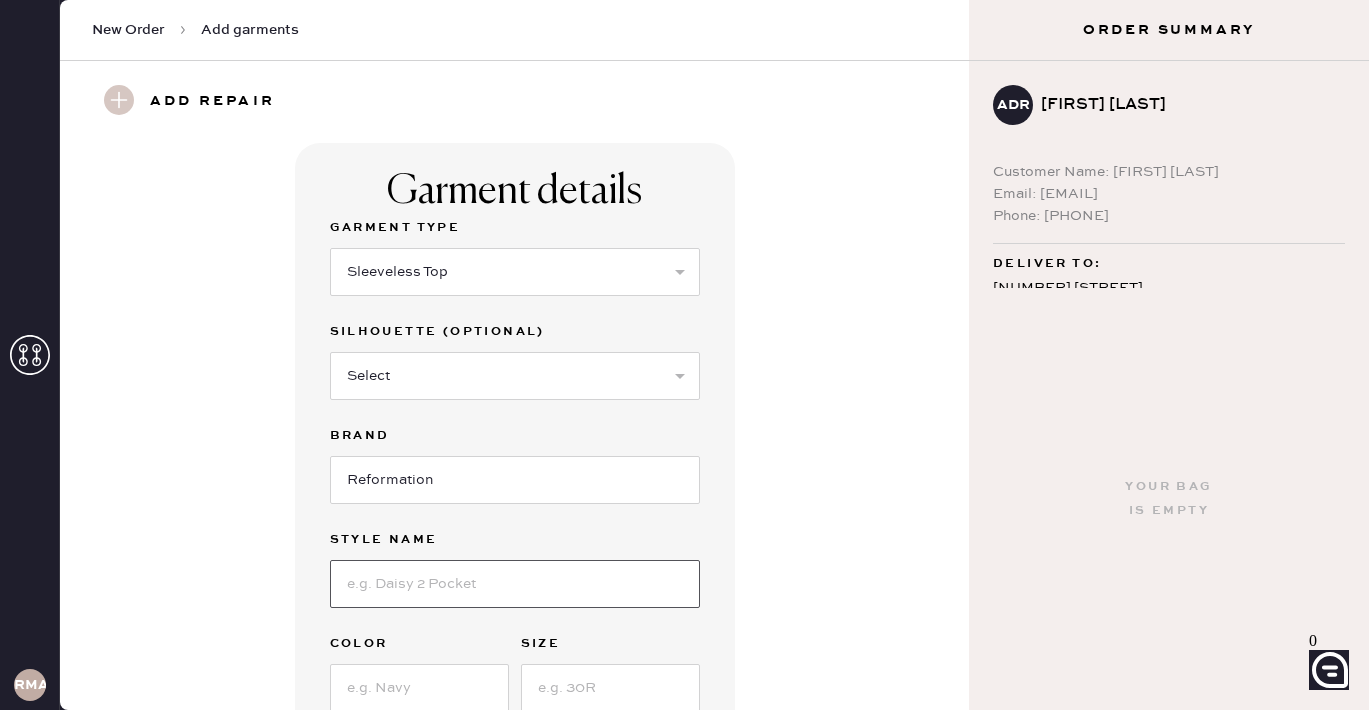 click at bounding box center (515, 584) 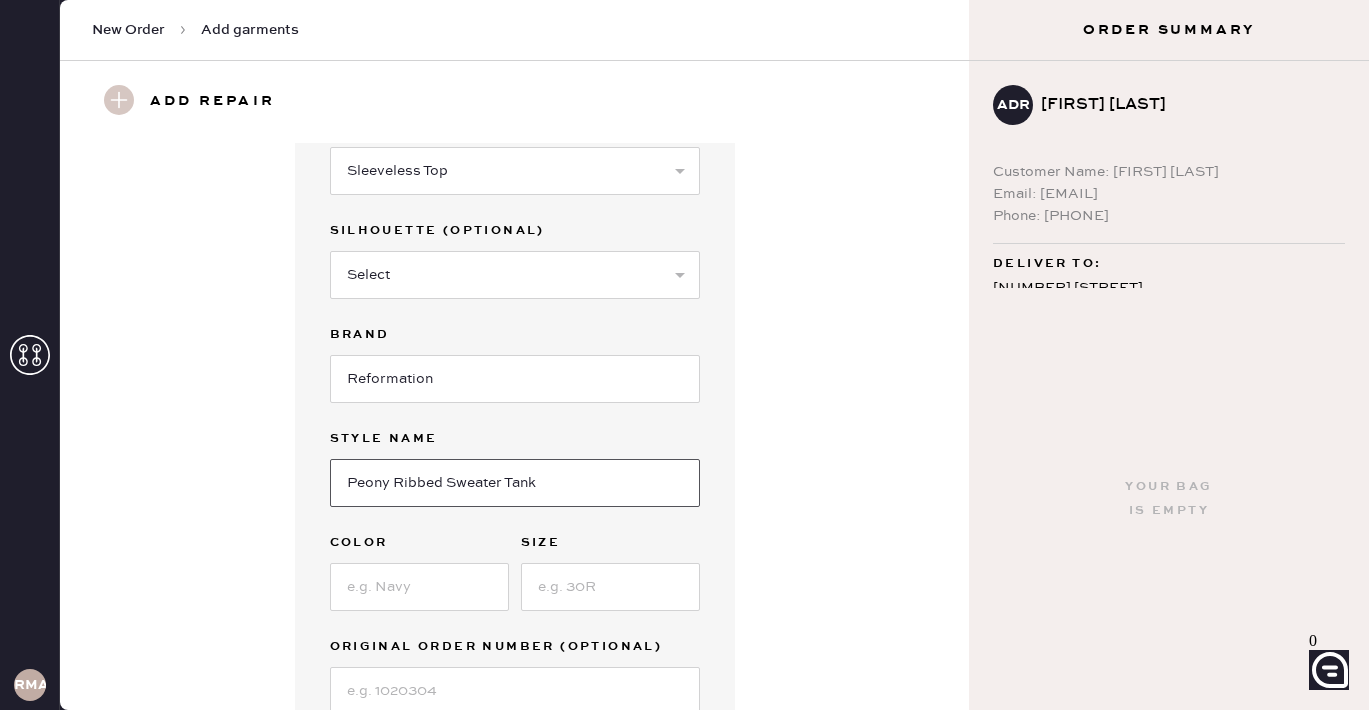 scroll, scrollTop: 122, scrollLeft: 0, axis: vertical 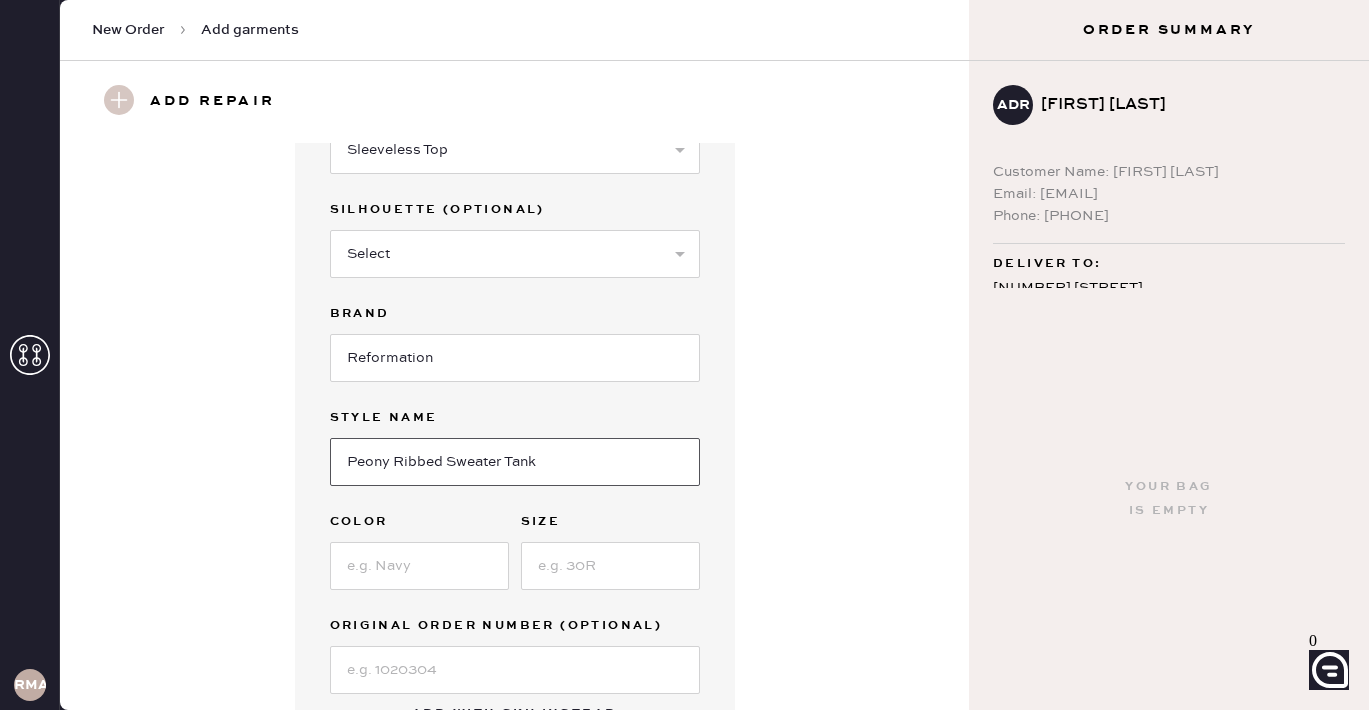 type on "Peony Ribbed Sweater Tank" 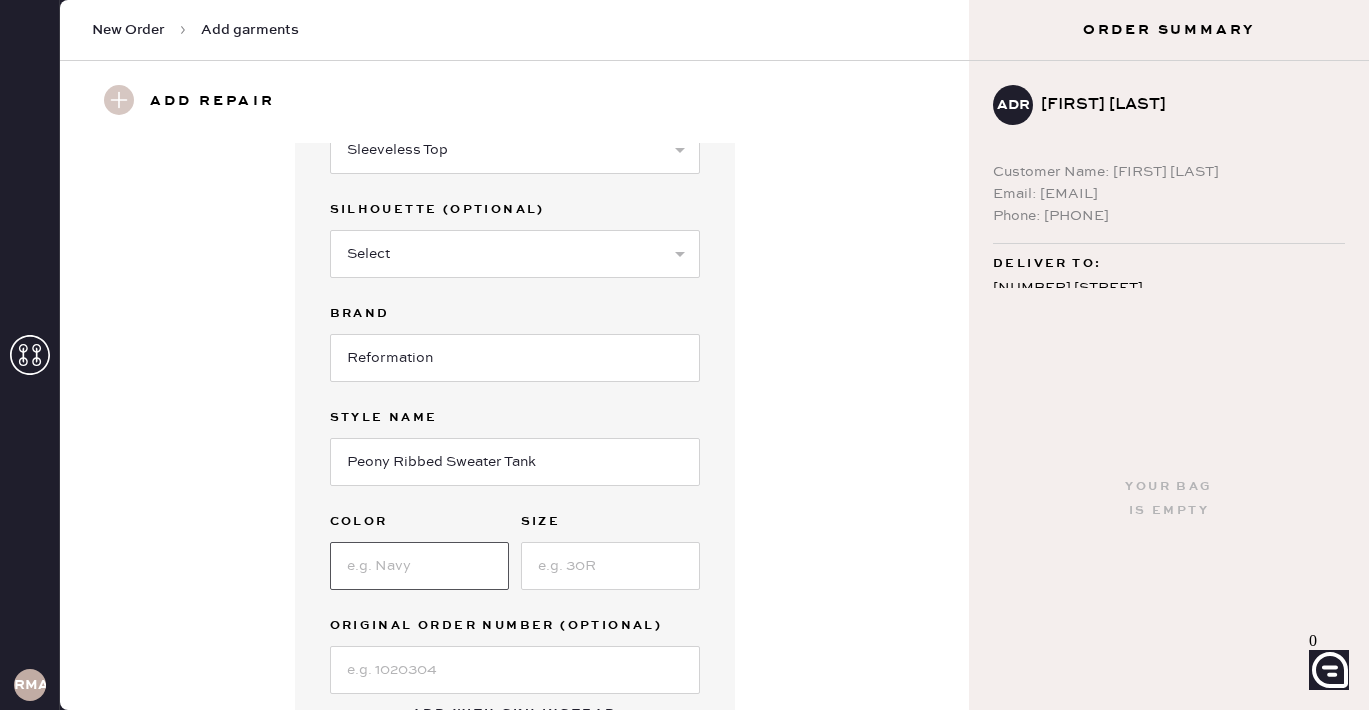 click at bounding box center [419, 566] 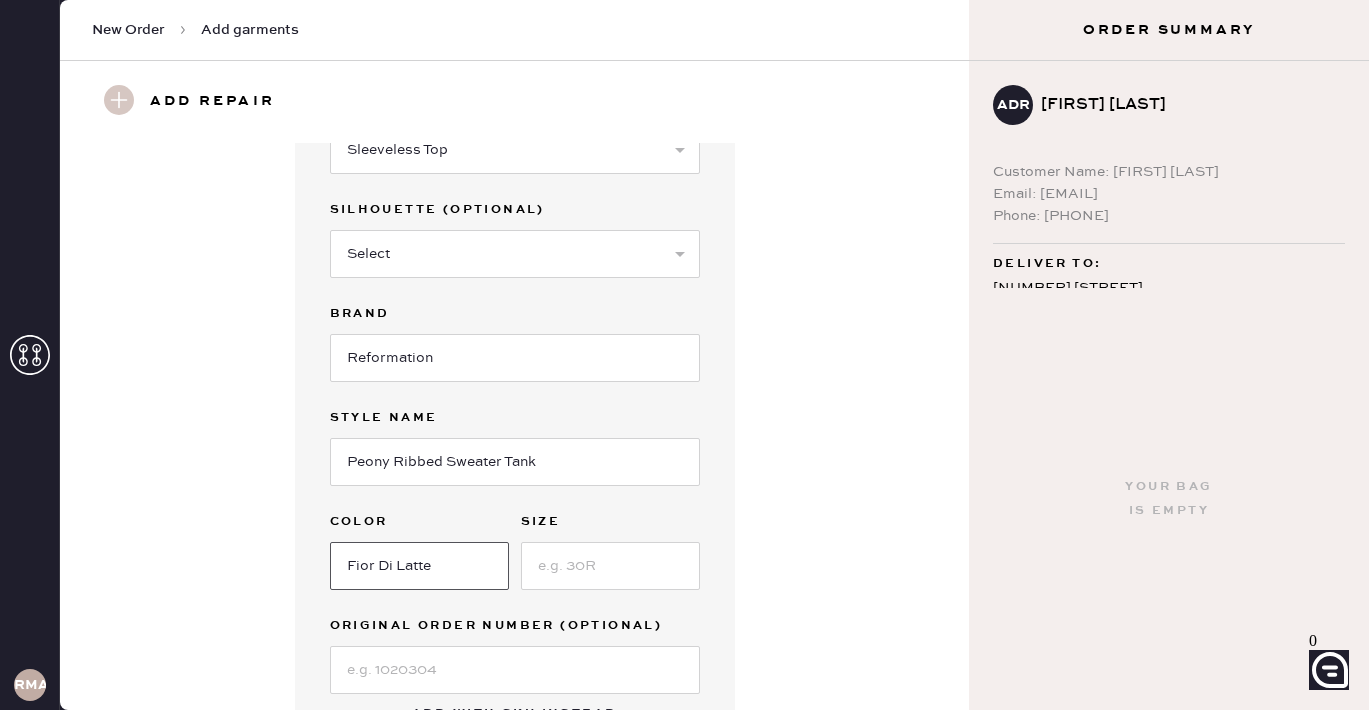 type on "Fior Di Latte" 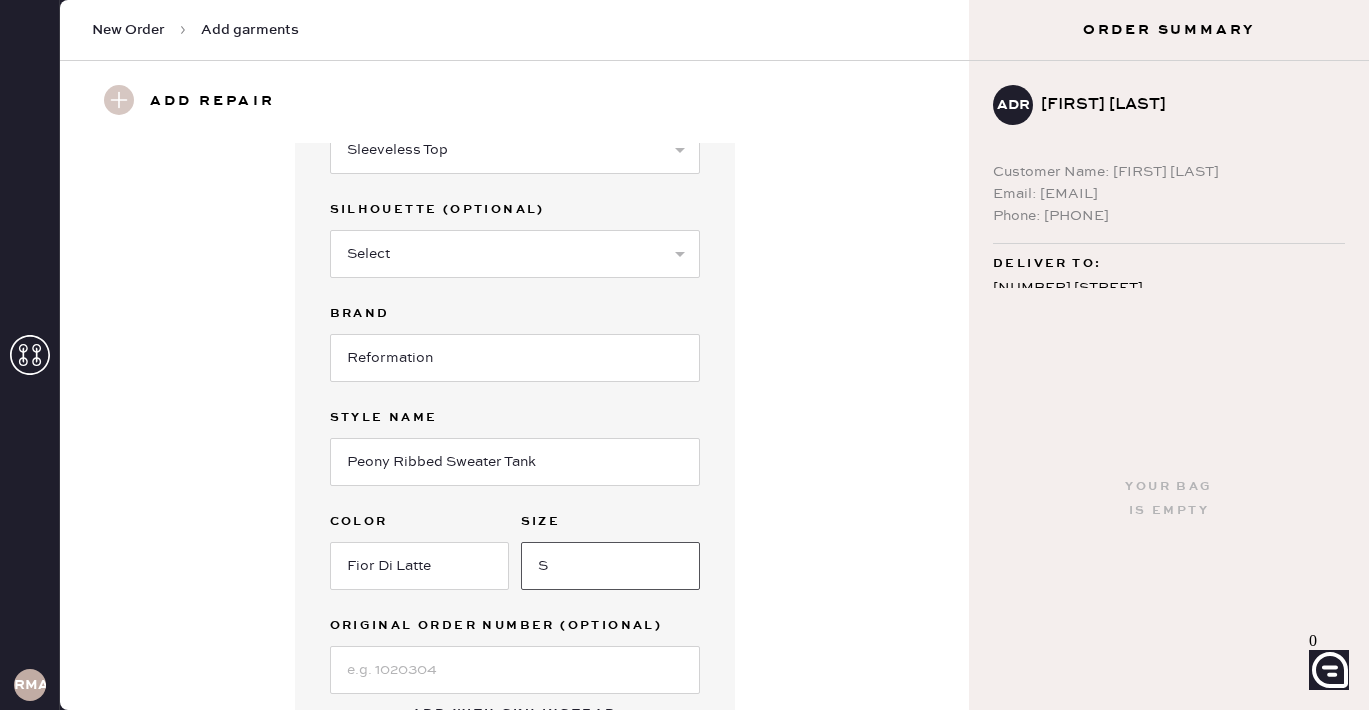 type on "S" 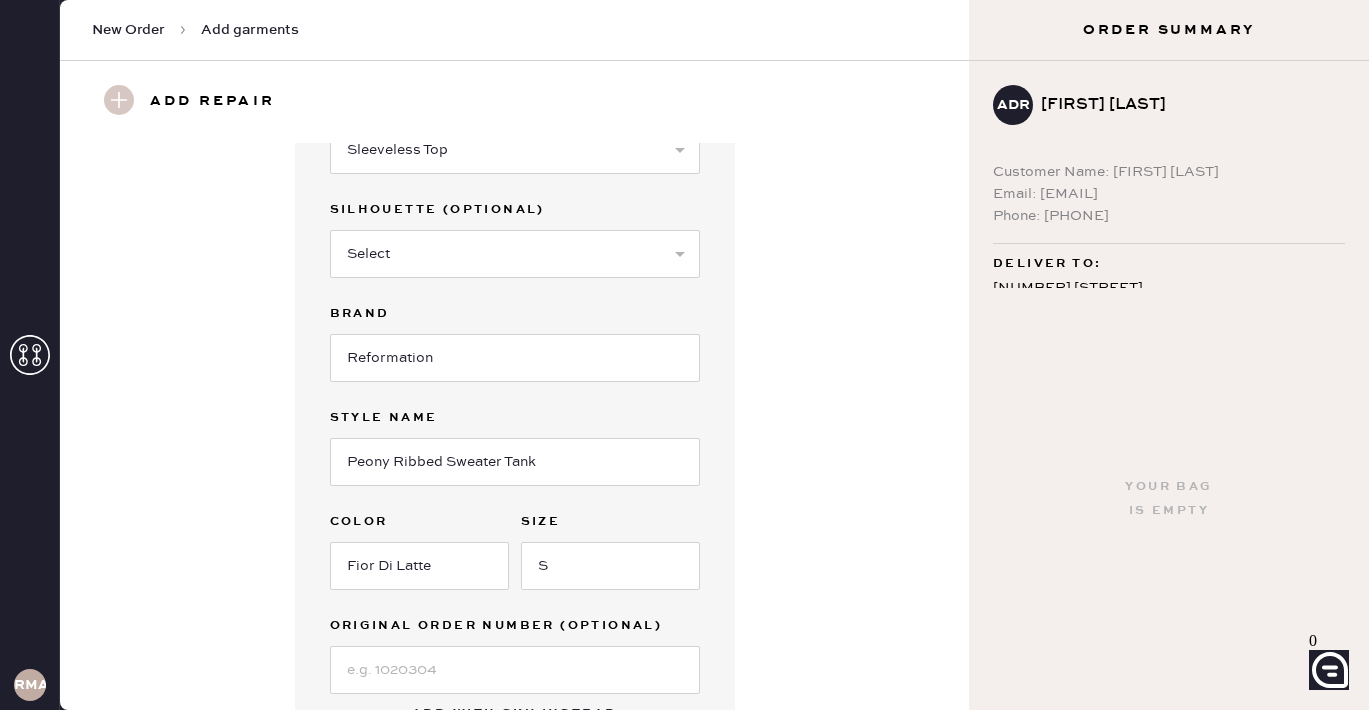click on "Garment details Garment Type Select Basic Skirt Jeans Leggings Pants Shorts Basic Sleeved Dress Basic Sleeveless Dress Basic Strap Dress Strap Jumpsuit Button Down Top Sleeved Top Sleeveless Top Silhouette (optional) Select Crop top Full Length Other Brand Reformation Style name Peony Ribbed Sweater Tank Color [FIRST] [LAST] Size S Original Order Number (Optional) Add with SKU instead Add damages for repair Choose the closest location option. Complete front and back of the garment to continue. Front Back All over on front No damage on front Select a location to see damage types. Add to bag" at bounding box center [514, 426] 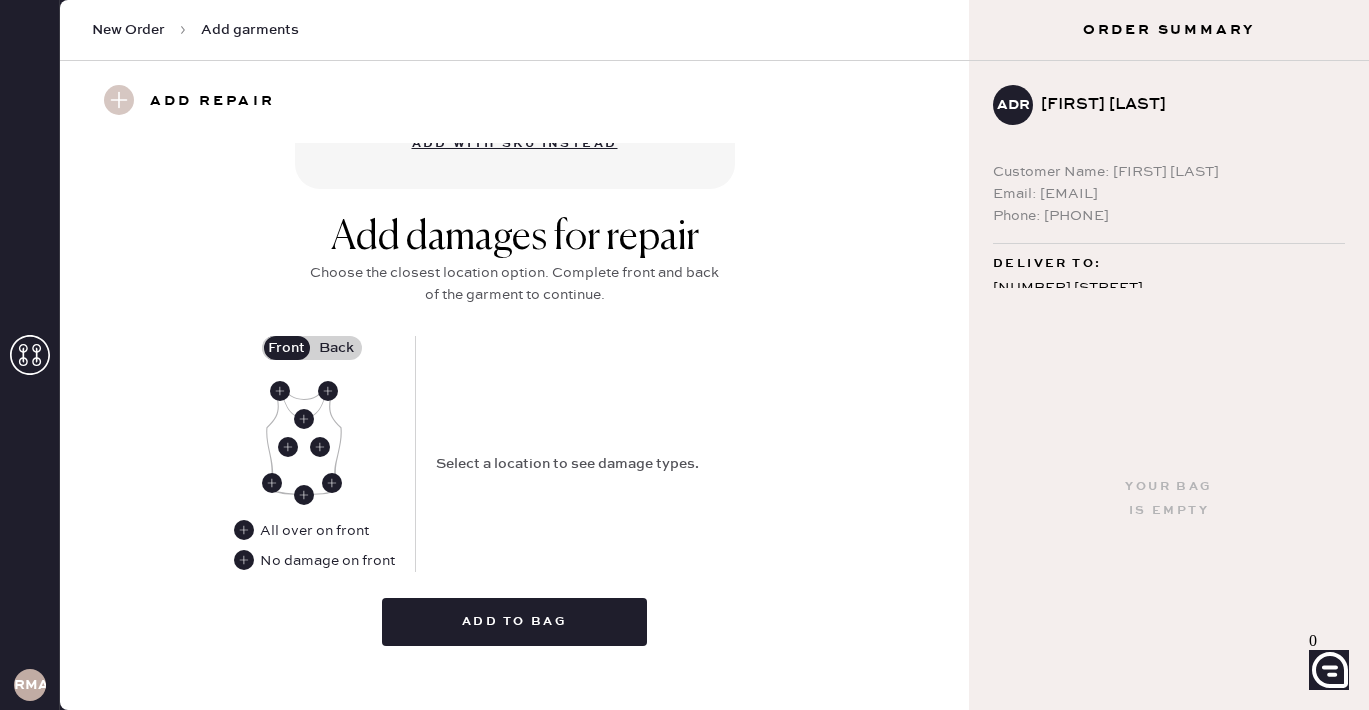 scroll, scrollTop: 699, scrollLeft: 0, axis: vertical 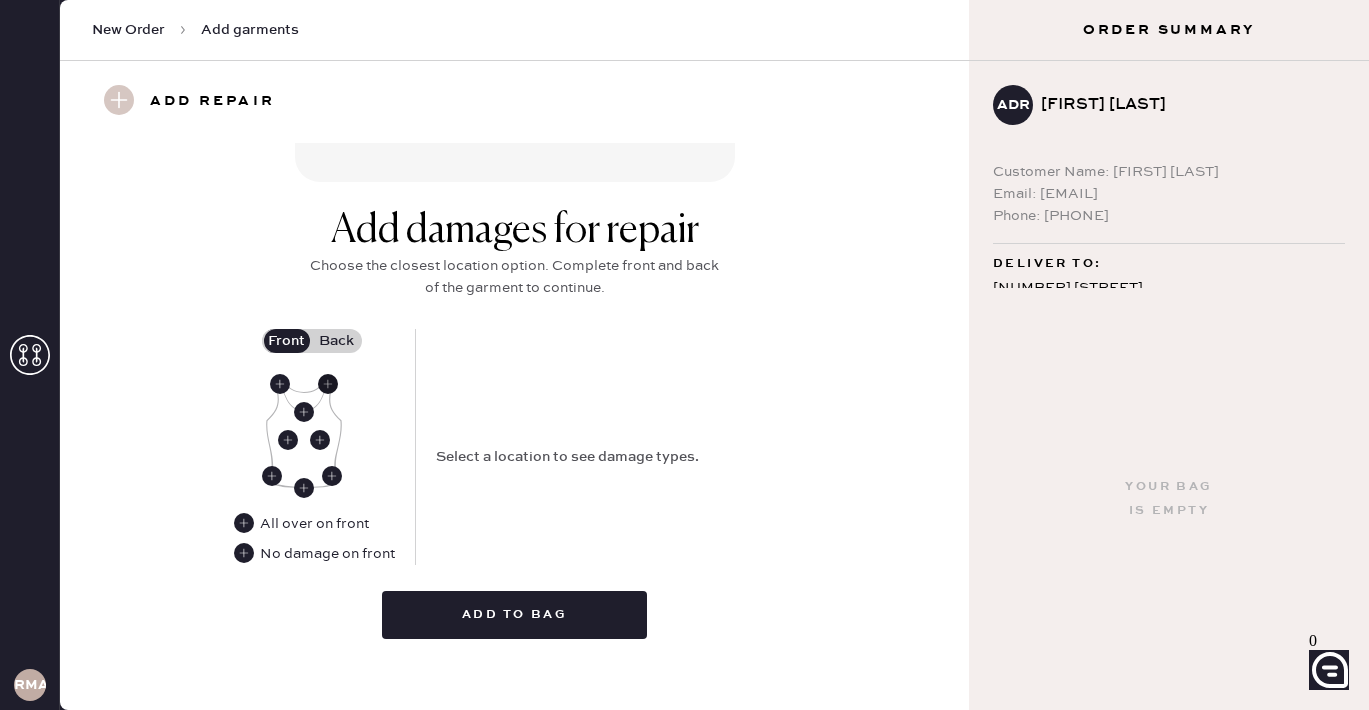 click at bounding box center (328, 384) 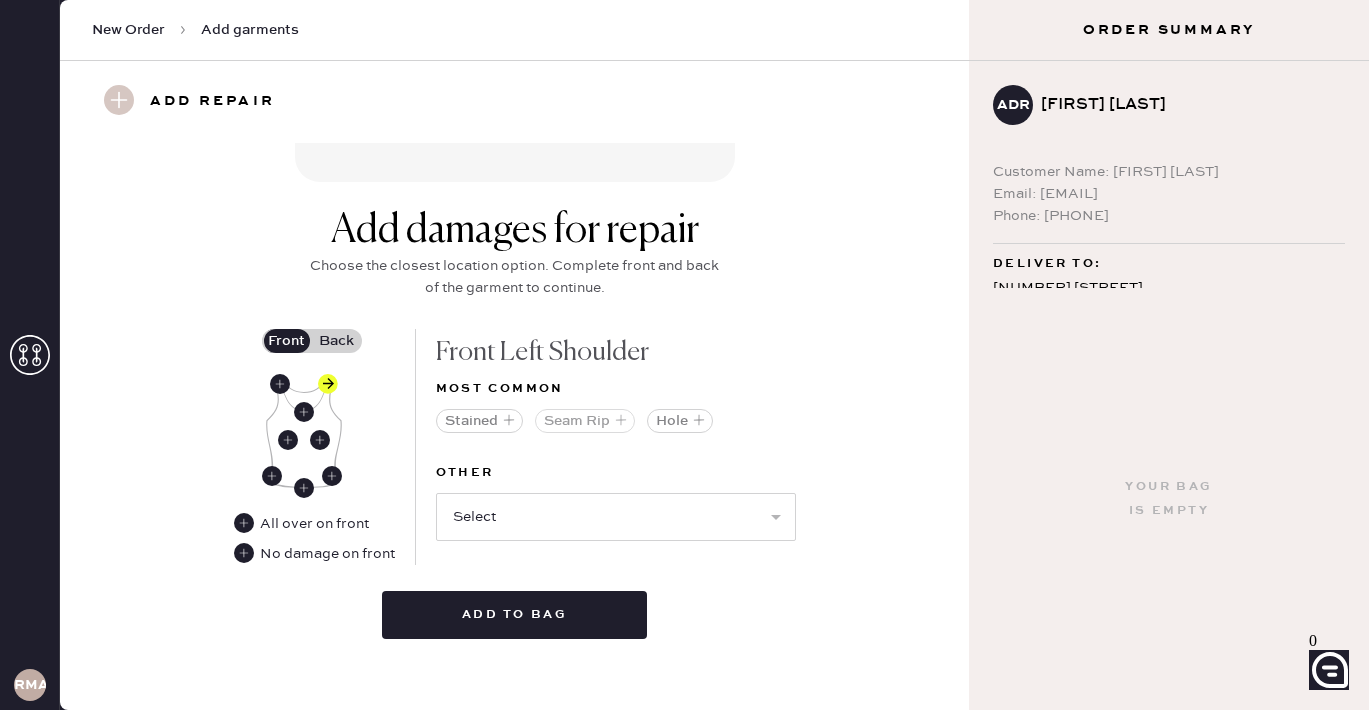 click at bounding box center (509, 420) 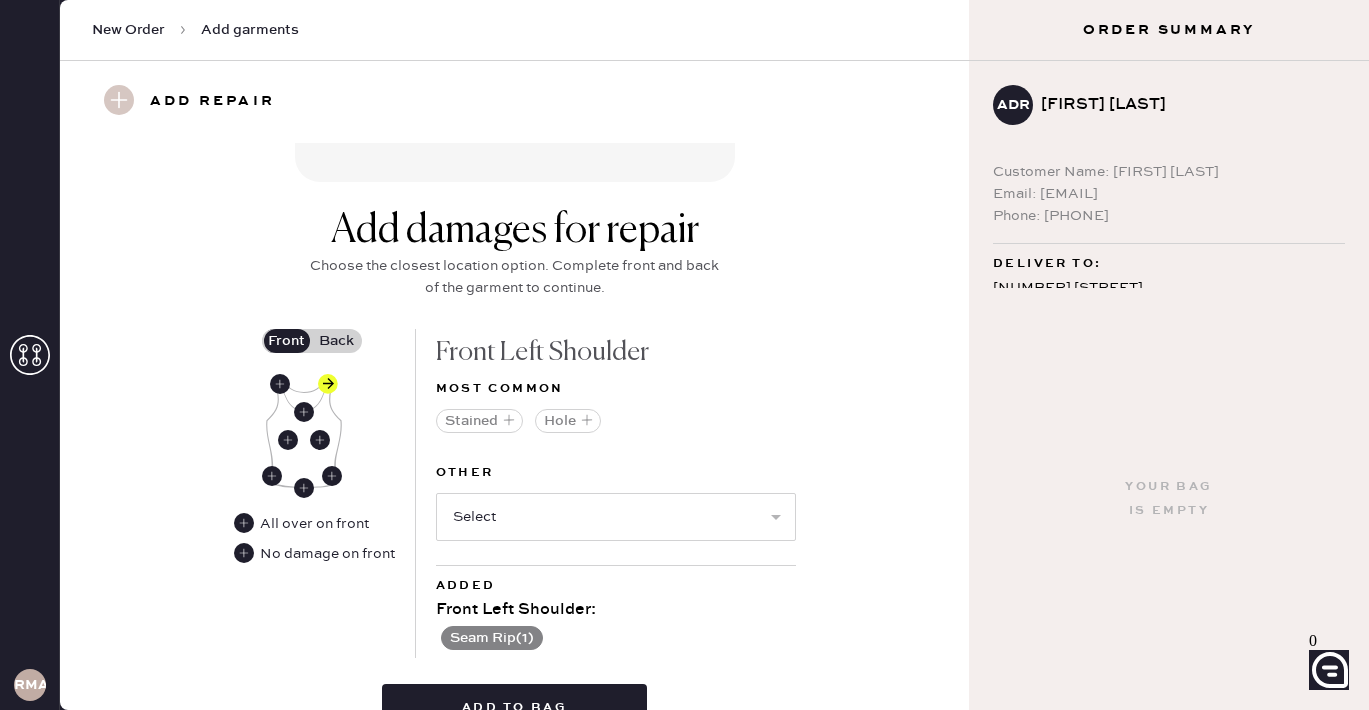 click on "Front Back" at bounding box center [328, 421] 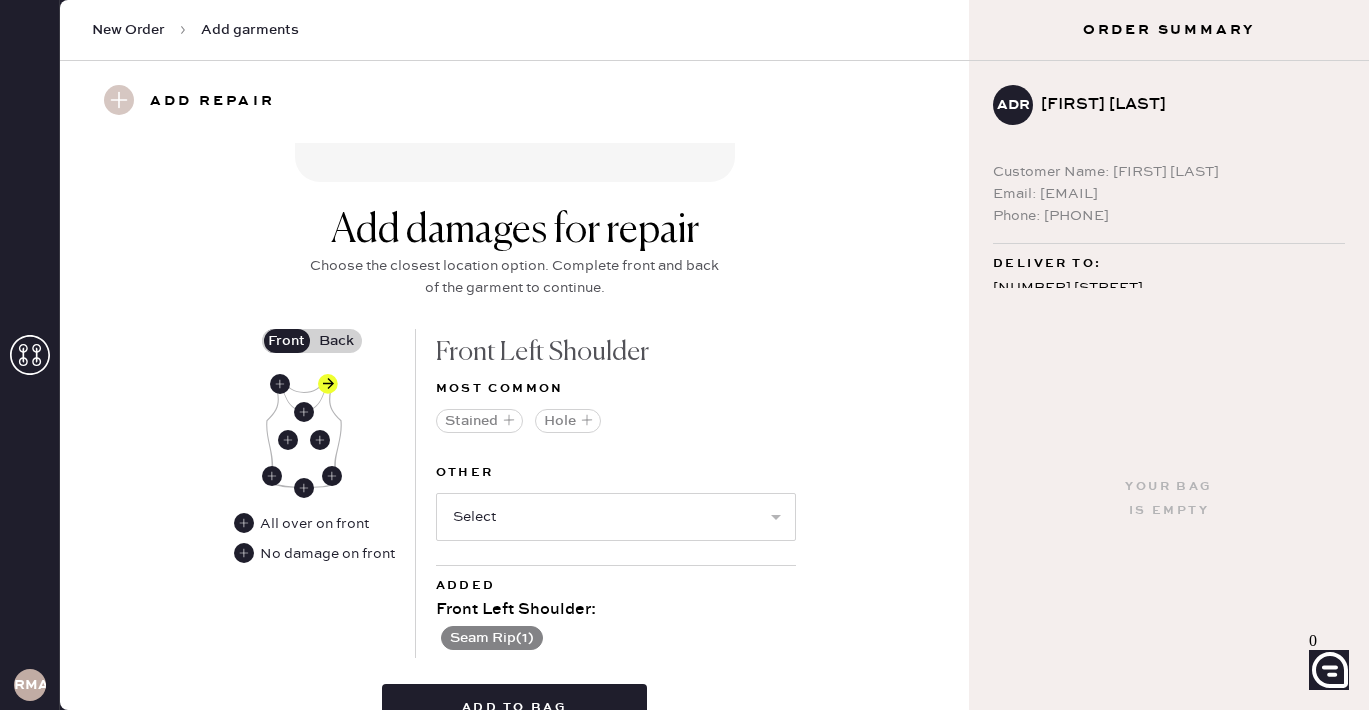 click on "Back" at bounding box center (337, 341) 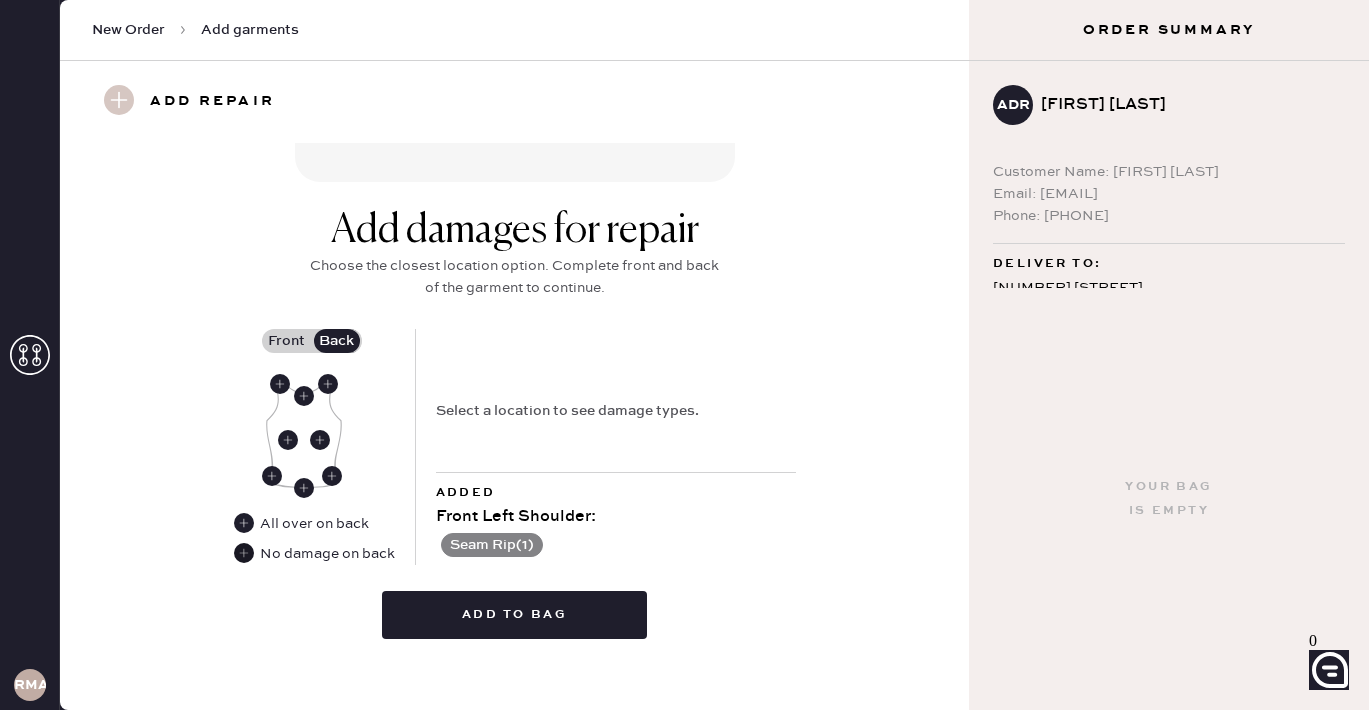 click at bounding box center [244, 553] 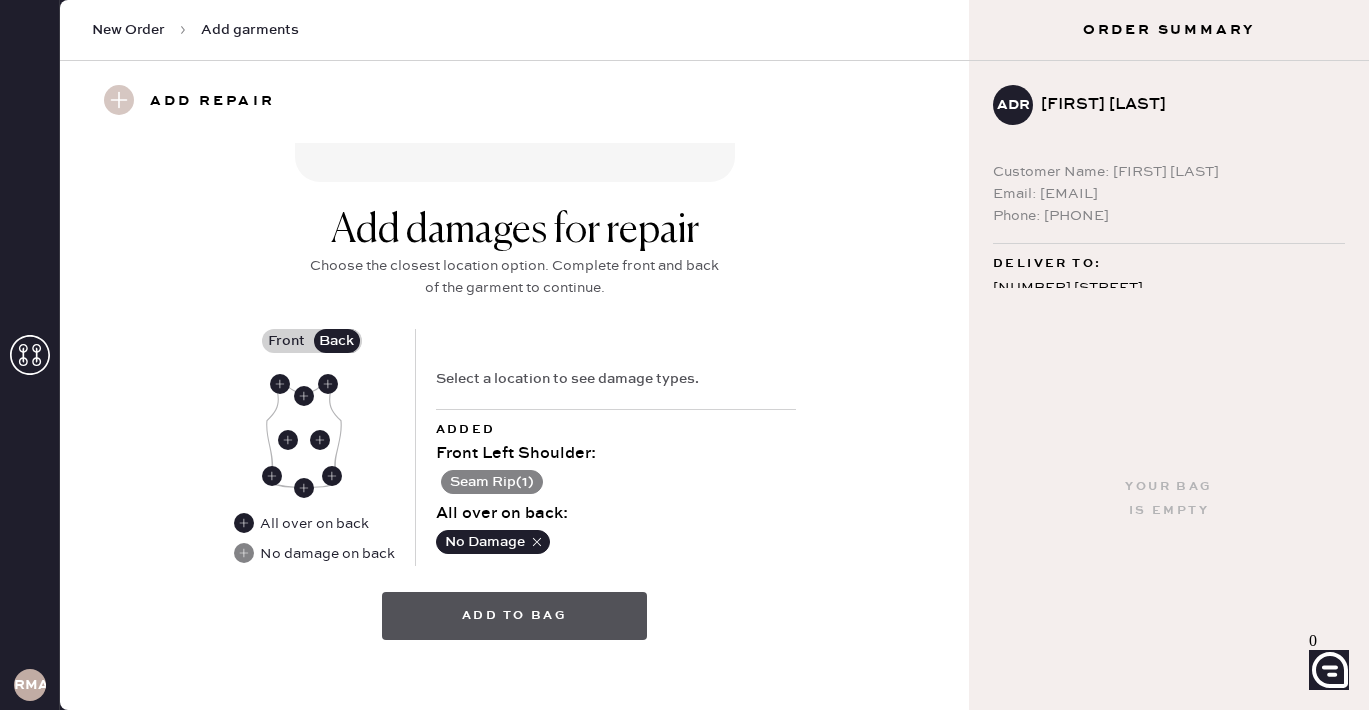 click on "Add to bag" at bounding box center [514, 616] 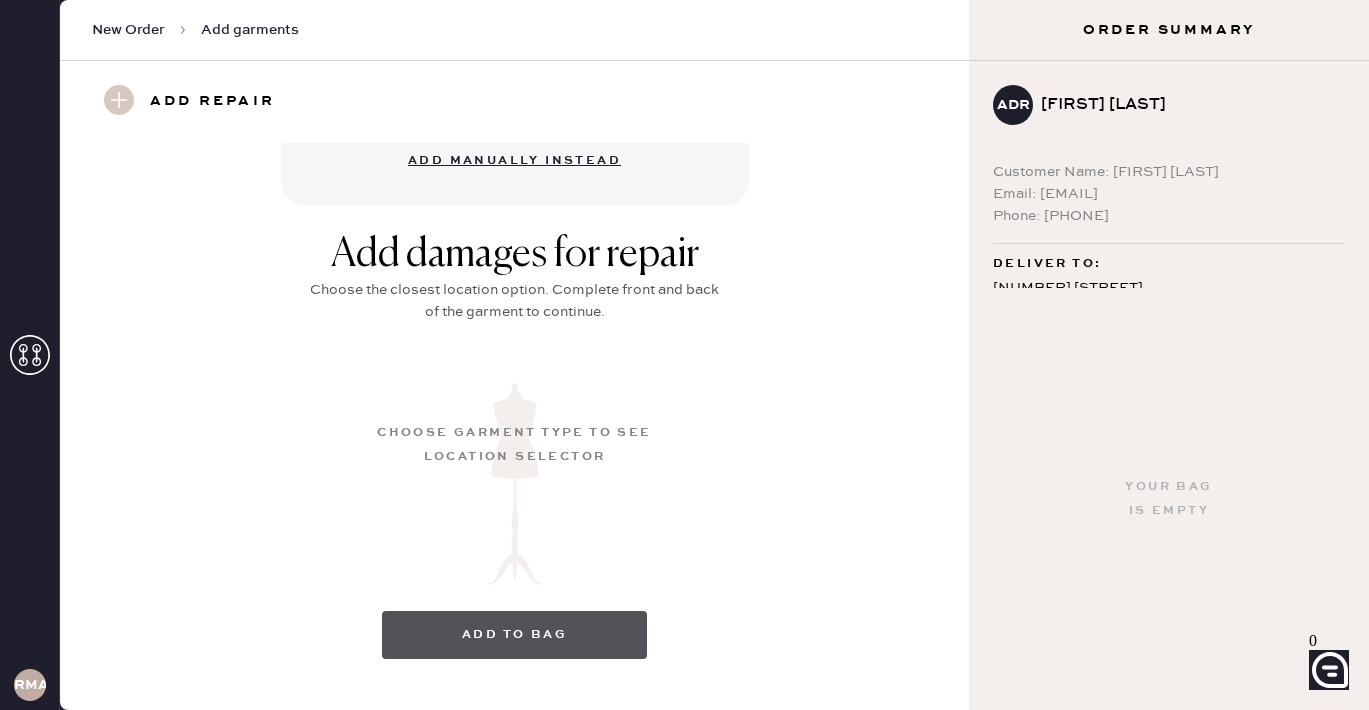 scroll, scrollTop: 274, scrollLeft: 0, axis: vertical 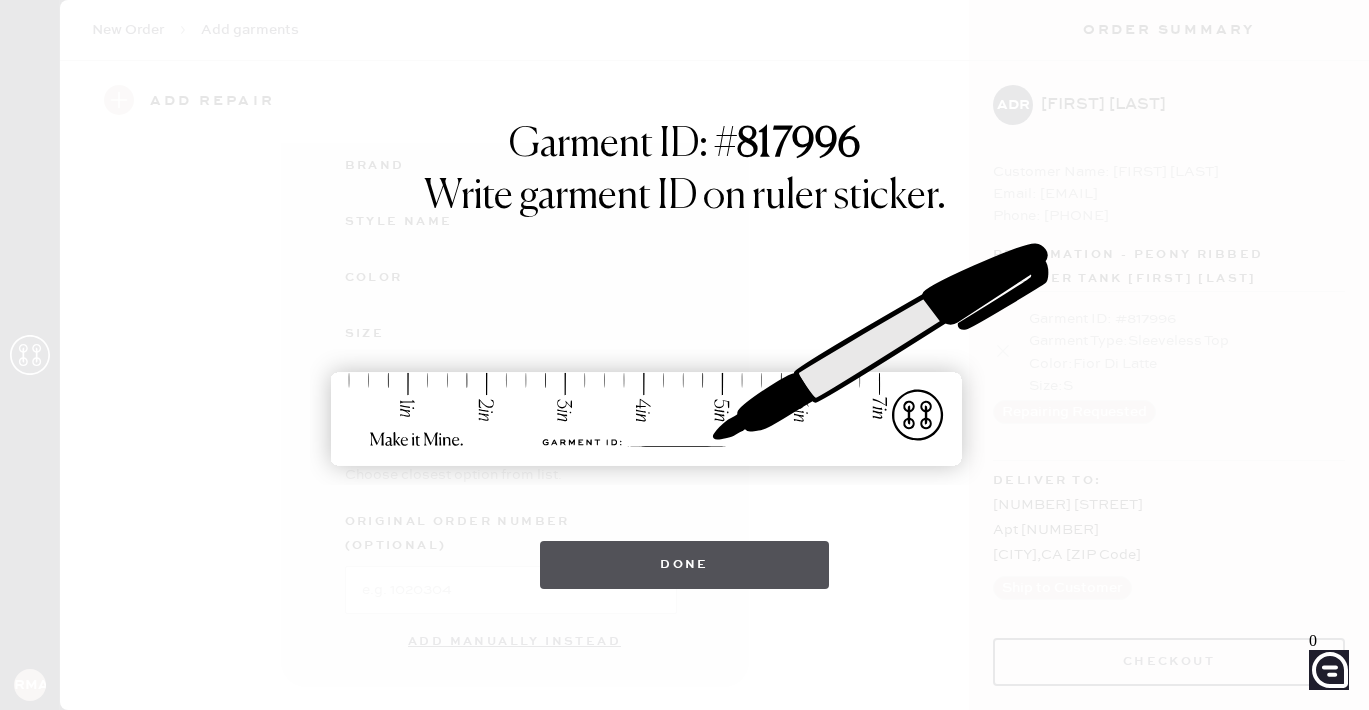 click on "Done" at bounding box center [684, 565] 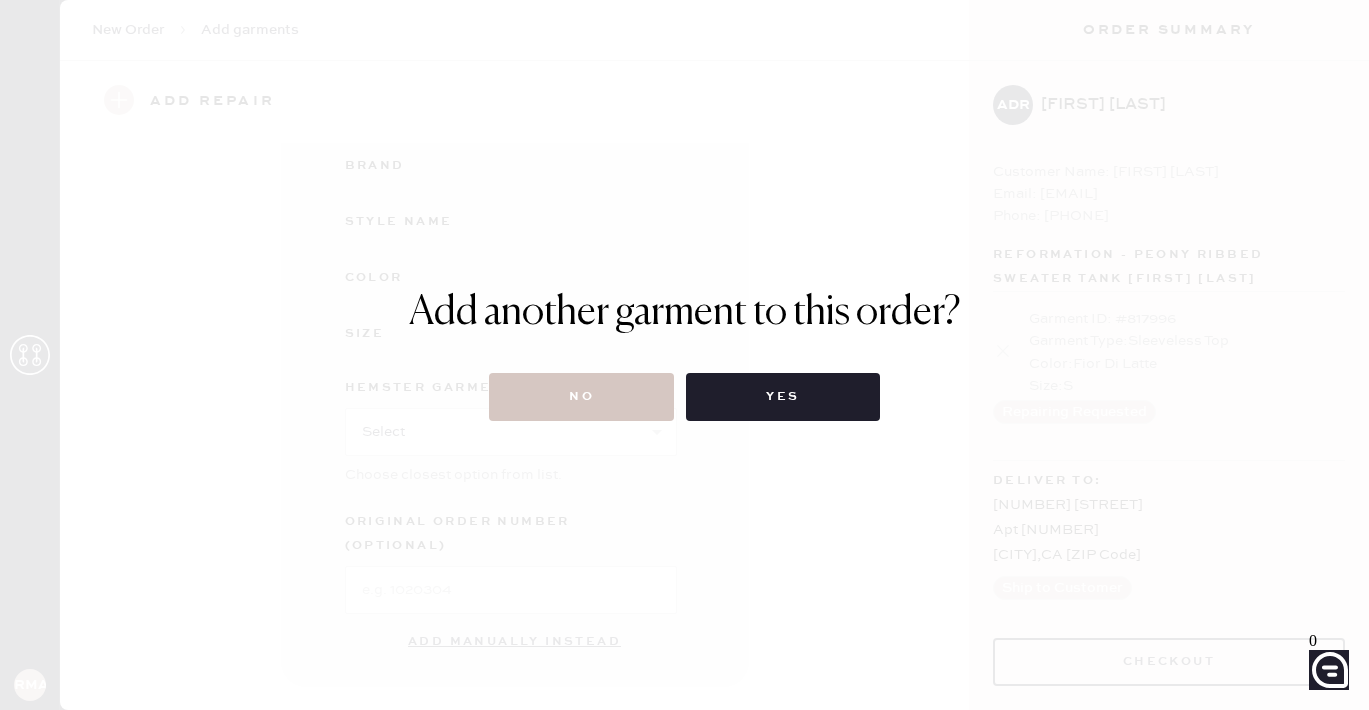 click on "Add another garment to this order? No Yes" at bounding box center [684, 355] 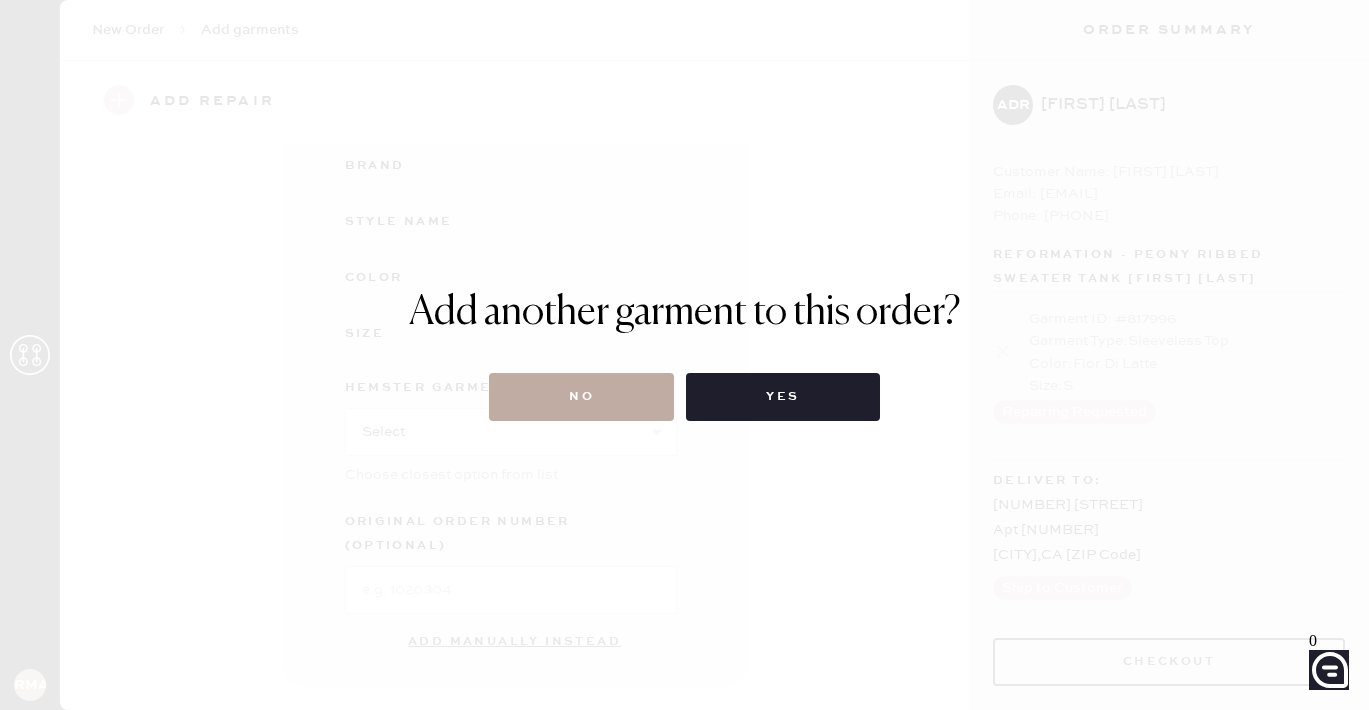 click on "No" at bounding box center [581, 397] 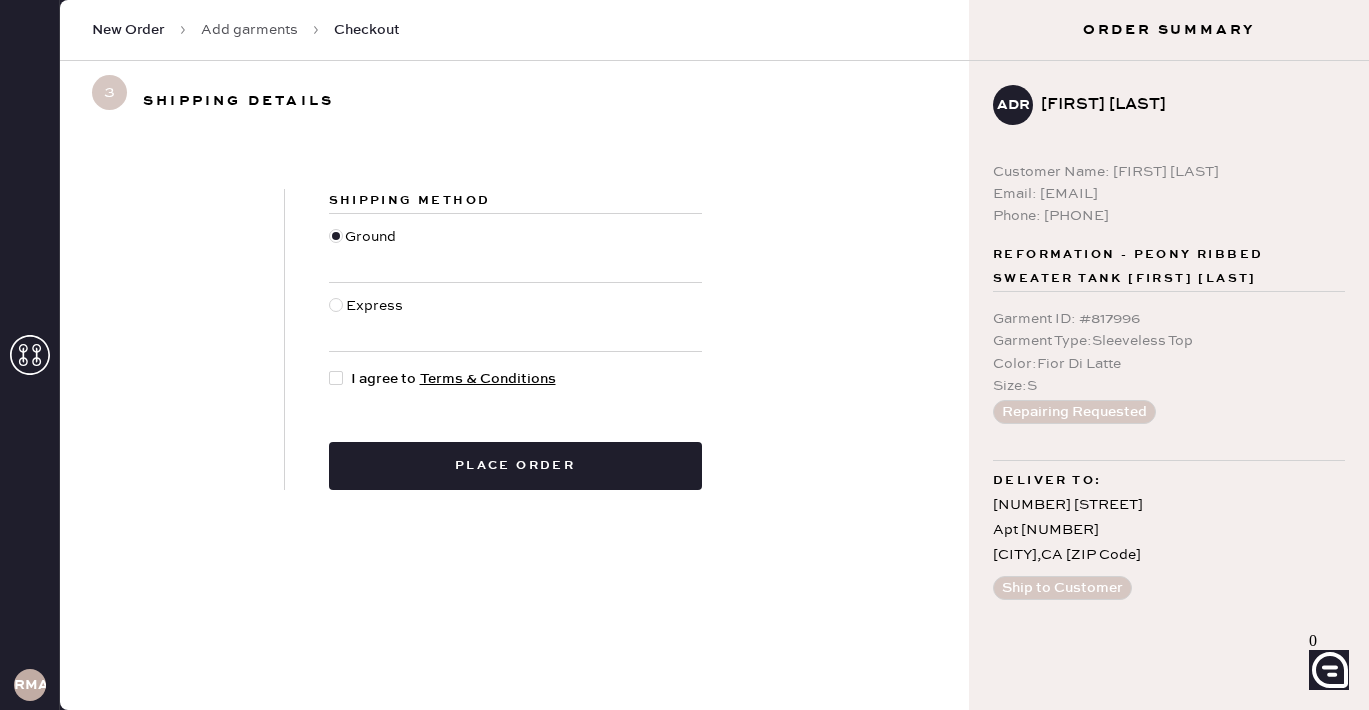 click at bounding box center [340, 379] 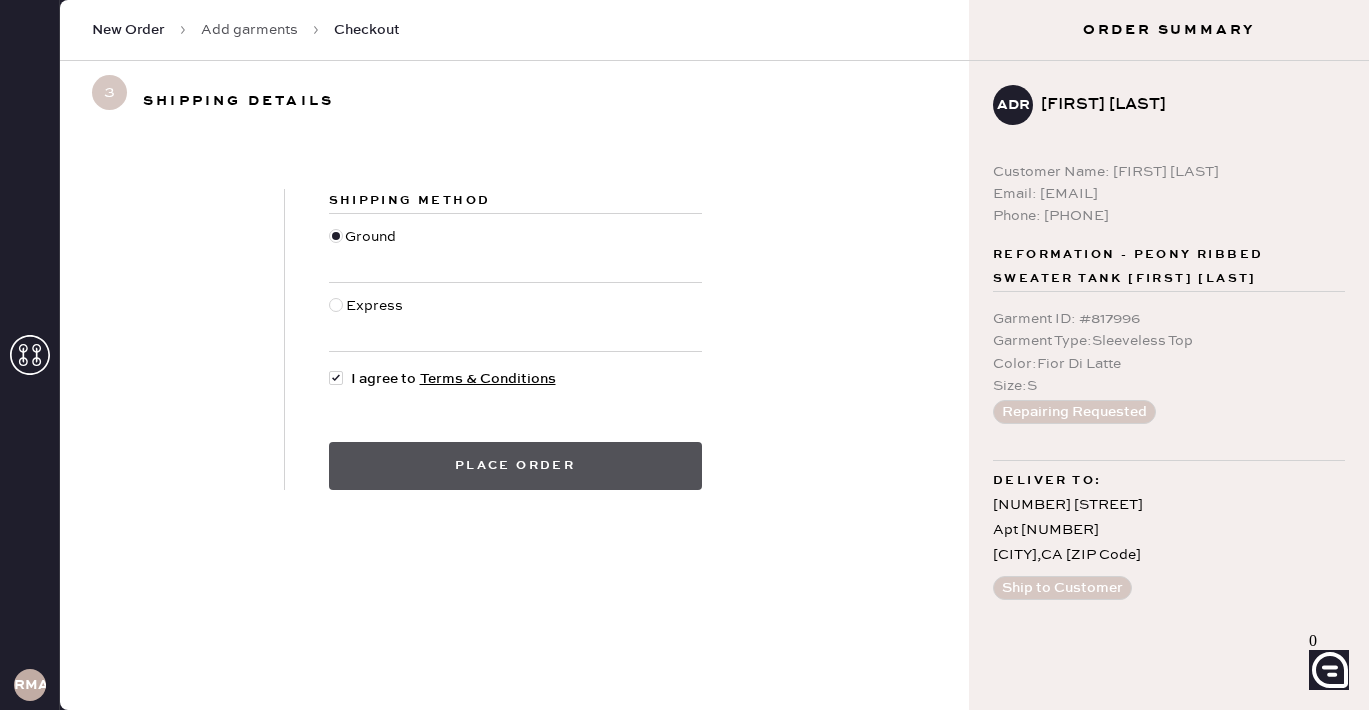 click on "Place order" at bounding box center (515, 466) 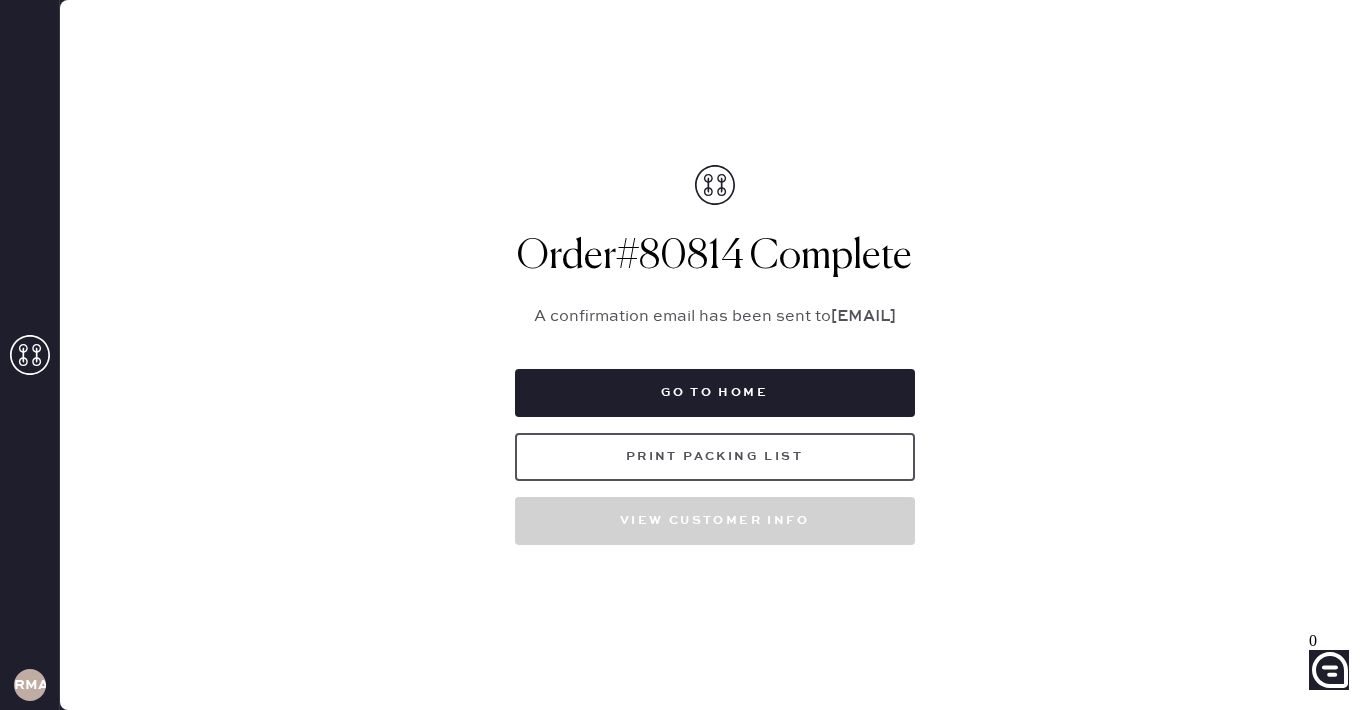 click on "Print Packing List" at bounding box center [715, 457] 